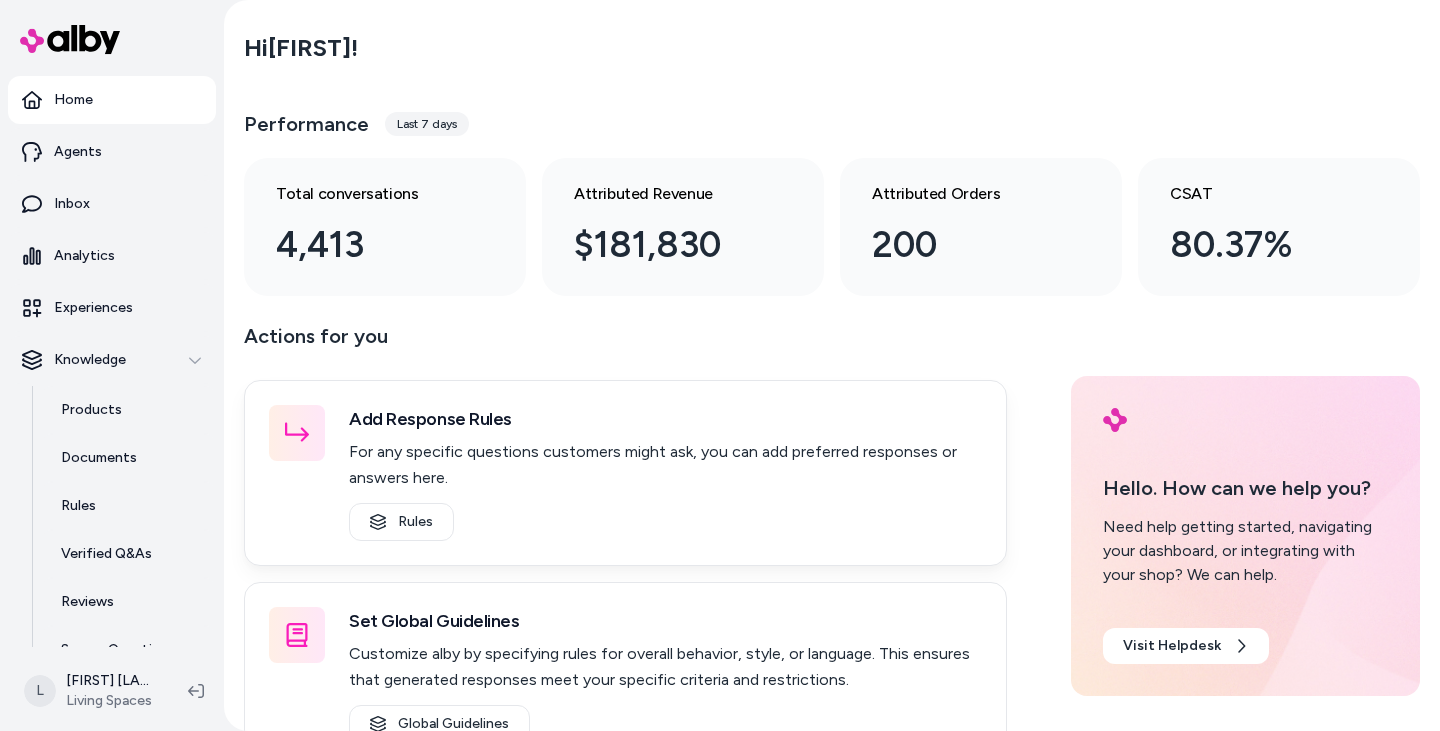 scroll, scrollTop: 0, scrollLeft: 0, axis: both 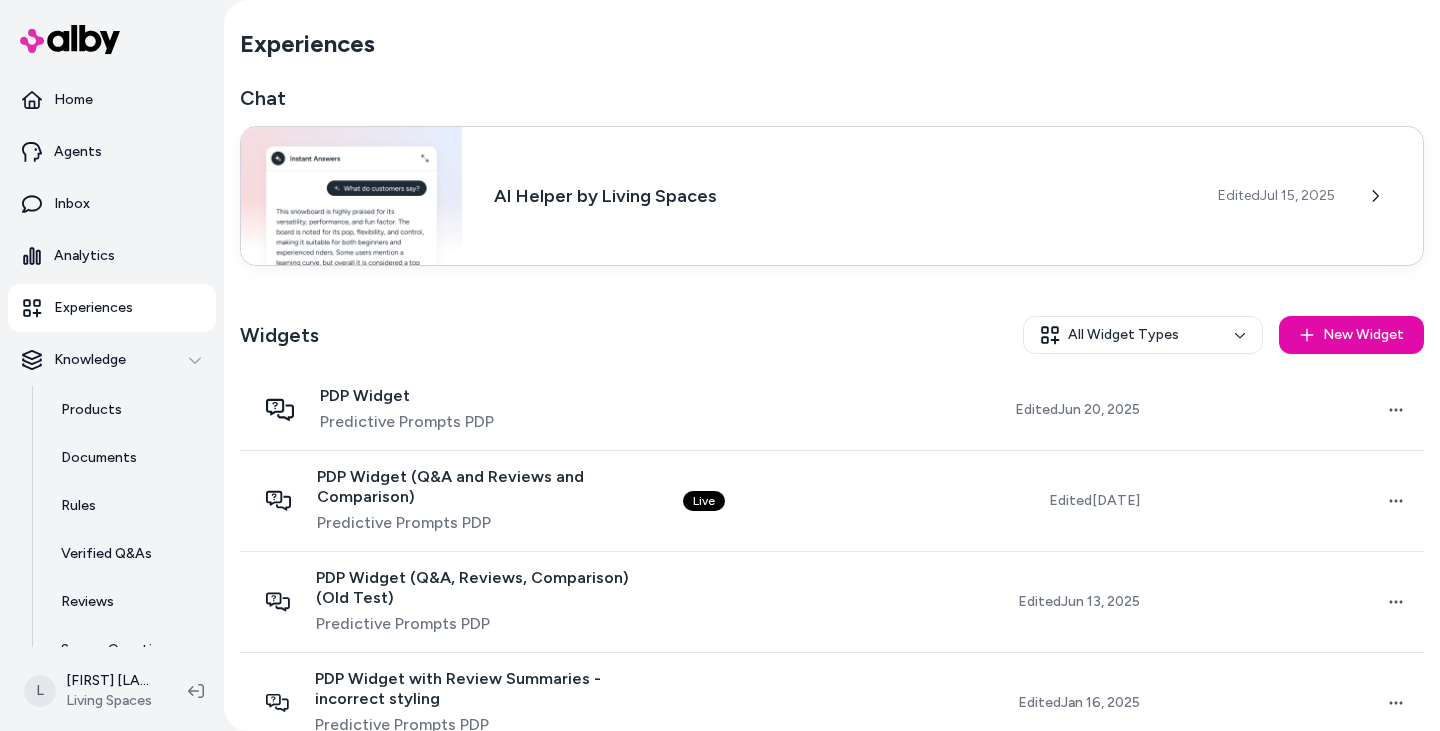 click on "Edited  [DATE]" at bounding box center (1320, 196) 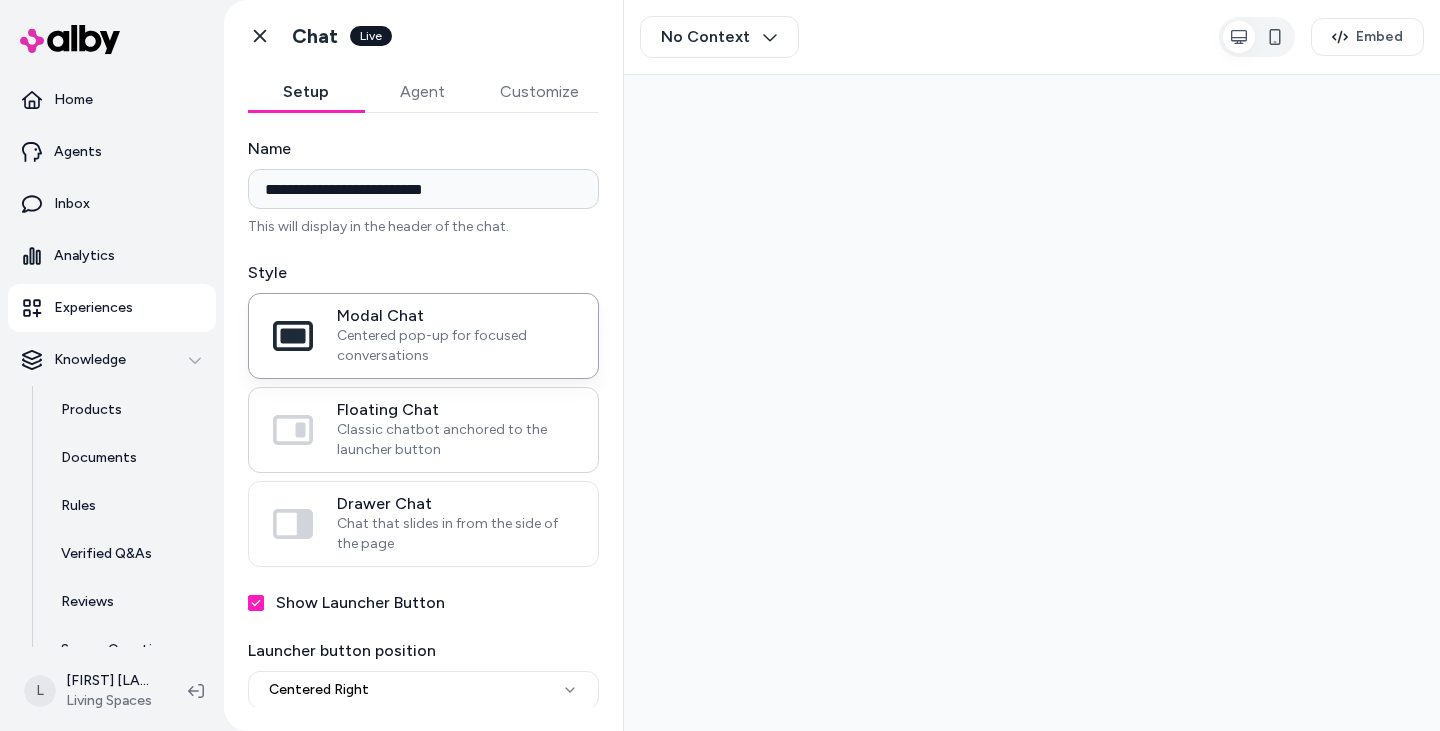 scroll, scrollTop: 0, scrollLeft: 0, axis: both 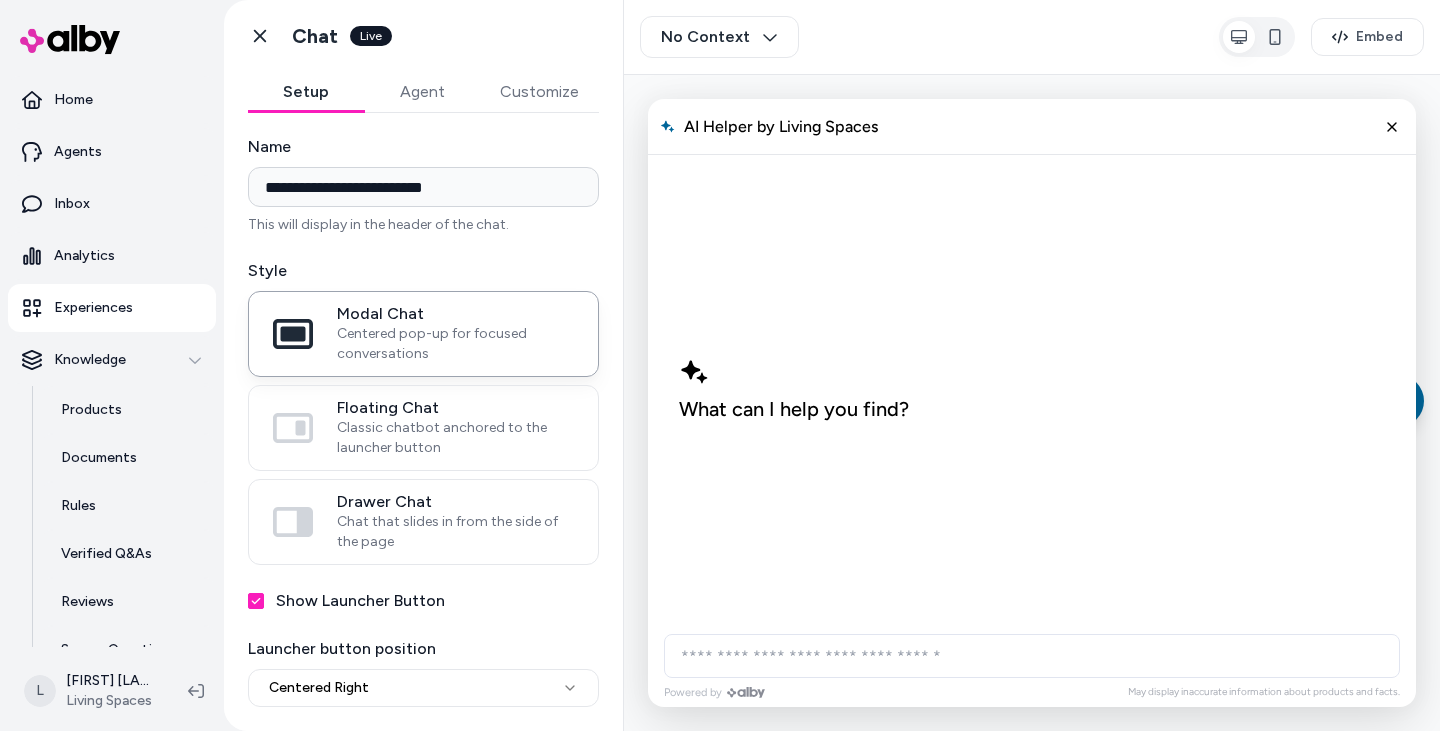 click on "Agent" at bounding box center [422, 92] 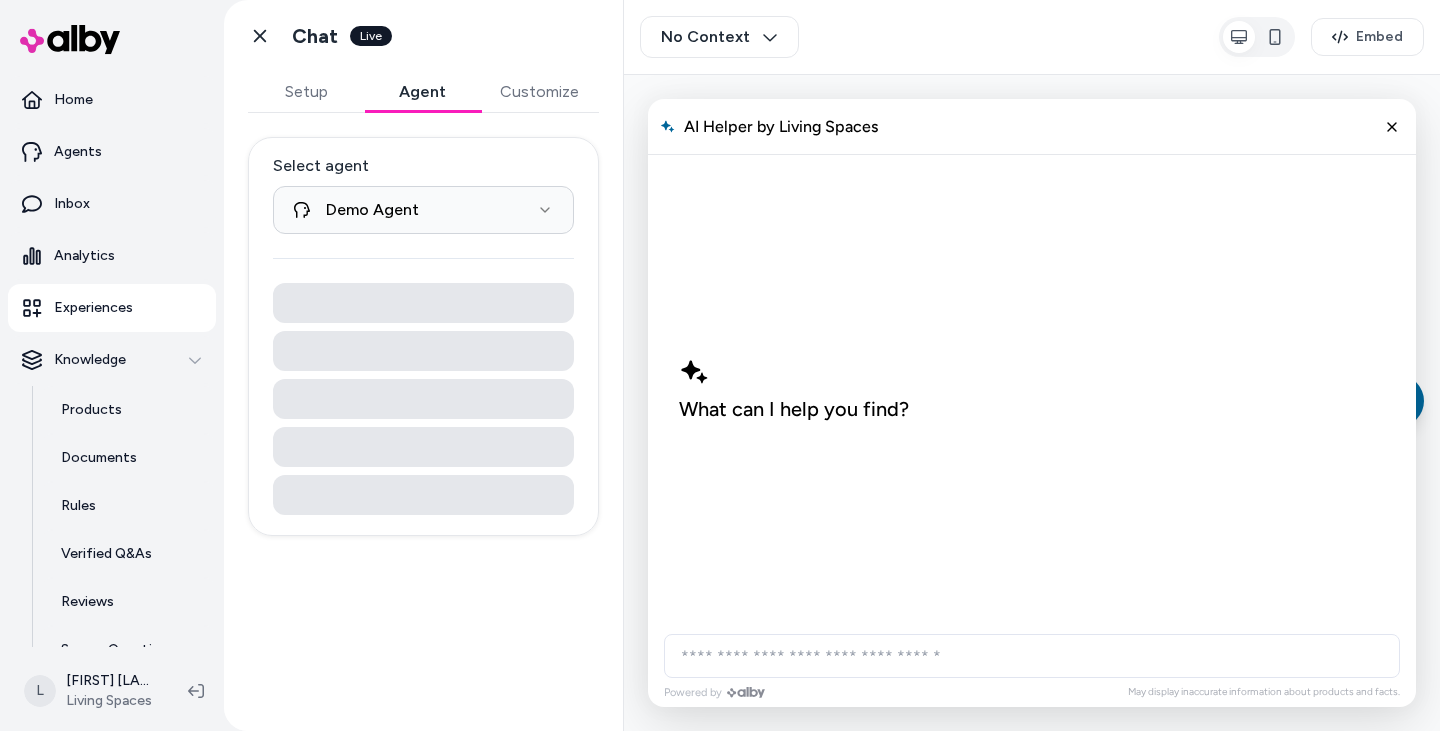 click on "Customize" at bounding box center (539, 92) 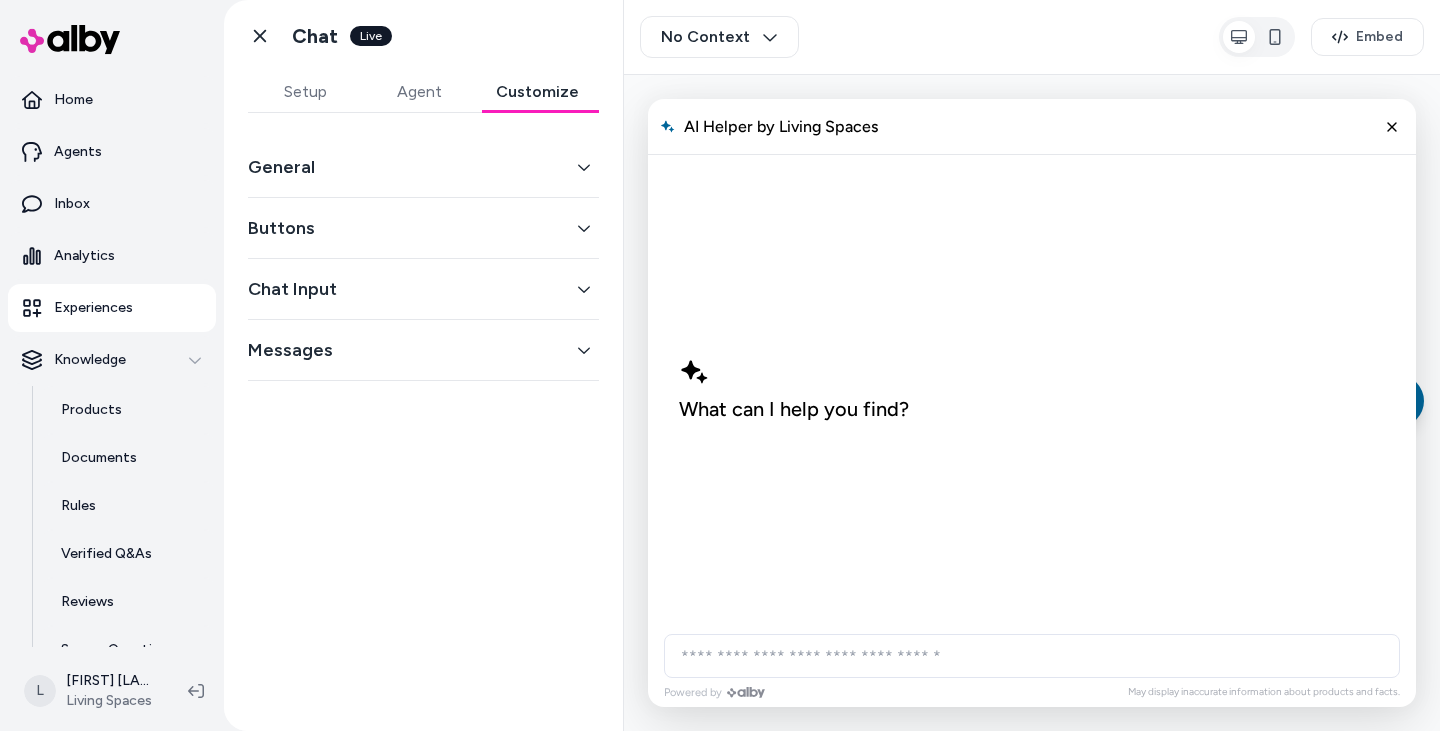 click on "Buttons" at bounding box center [423, 228] 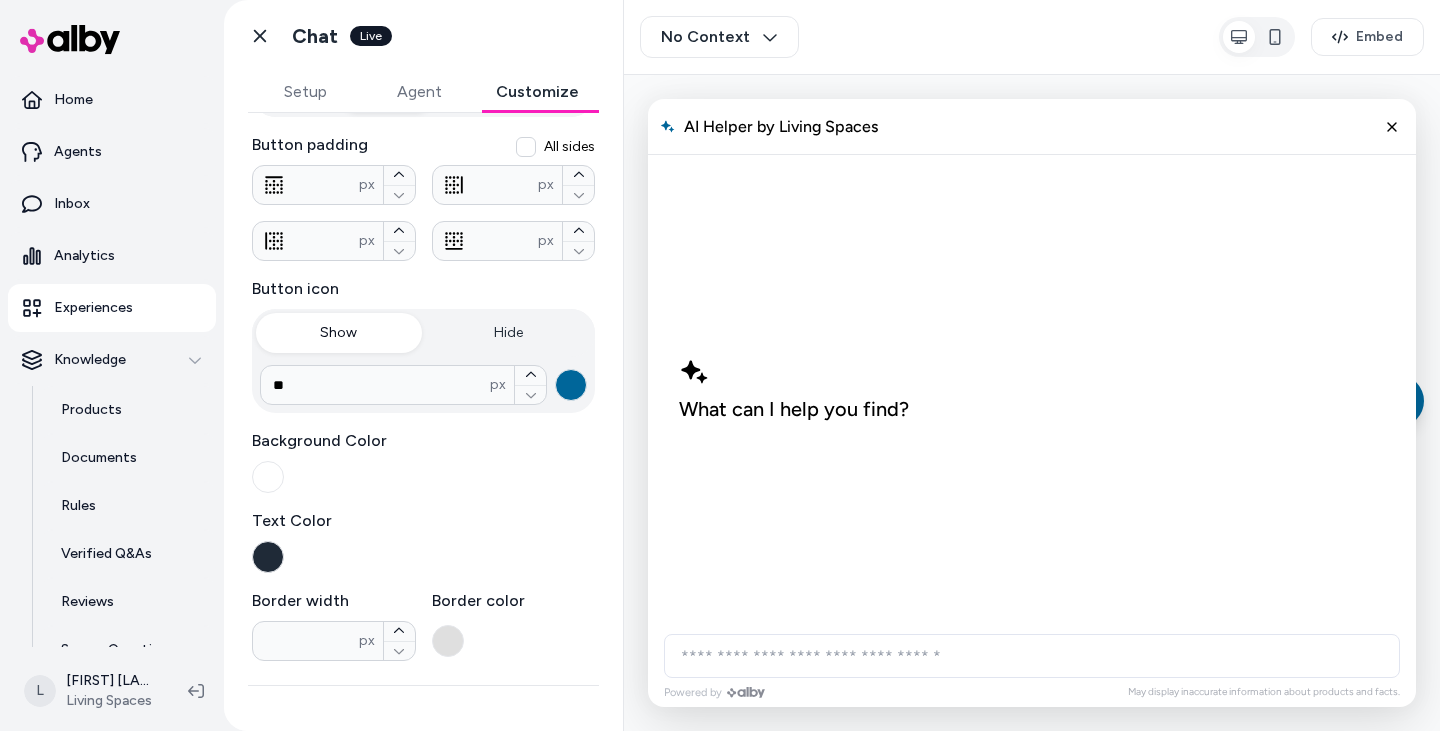 scroll, scrollTop: 379, scrollLeft: 0, axis: vertical 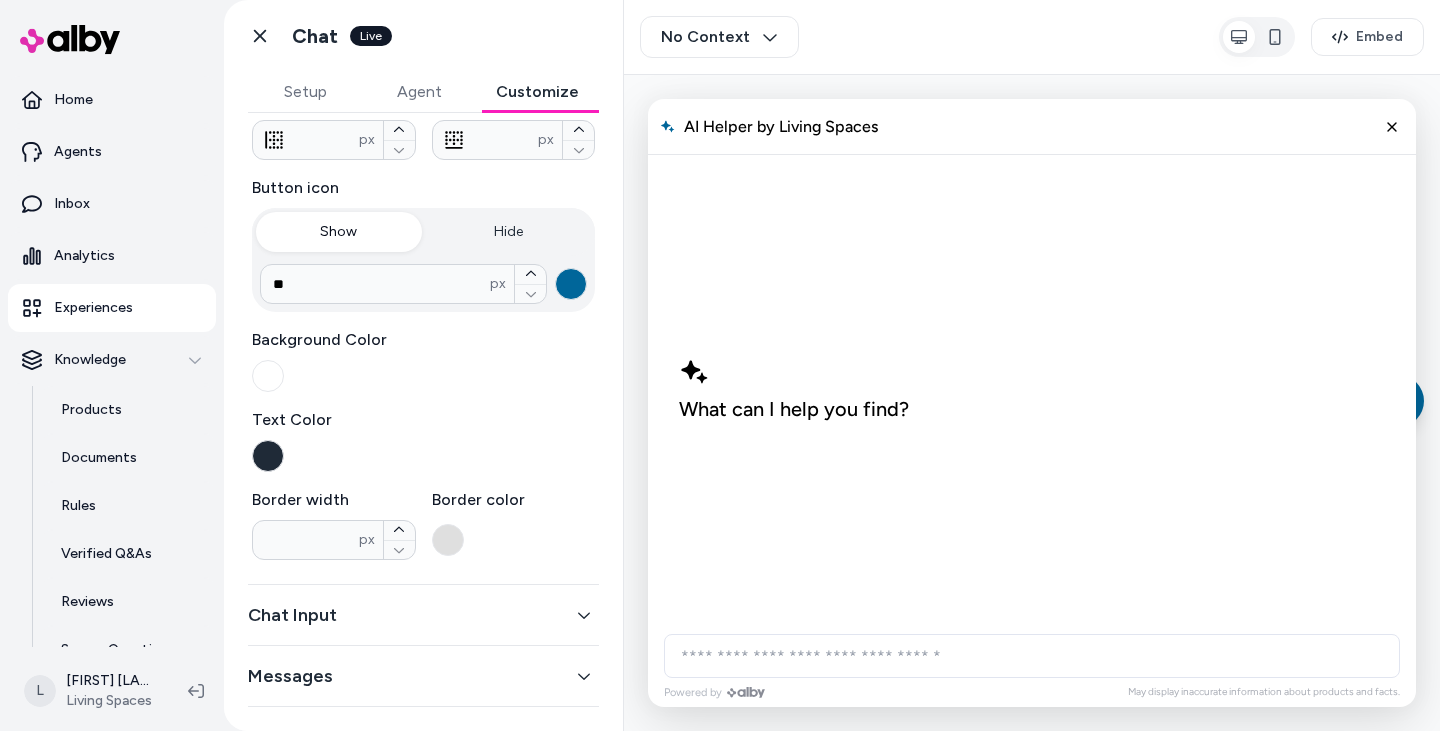 click on "Chat Input" at bounding box center [423, 615] 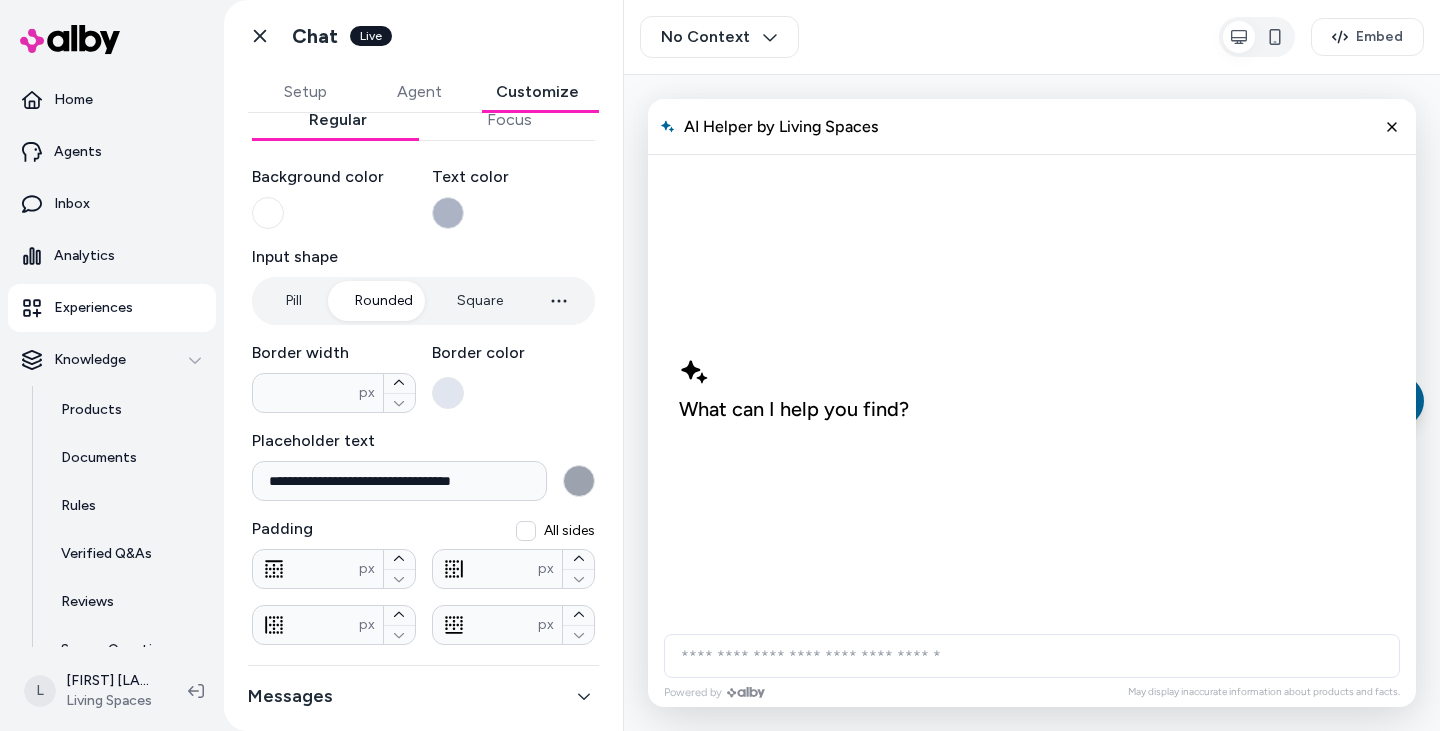 scroll, scrollTop: 243, scrollLeft: 0, axis: vertical 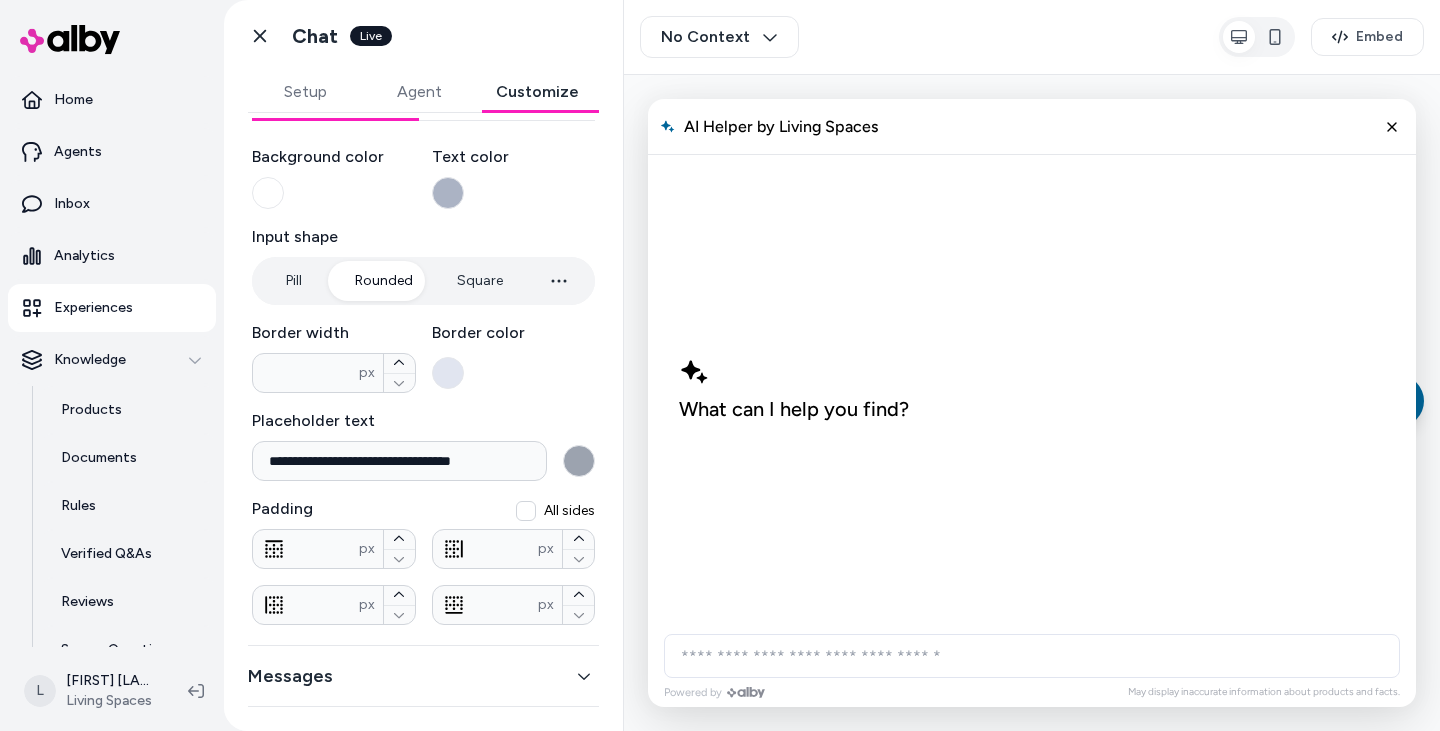 click on "Messages" at bounding box center [423, 676] 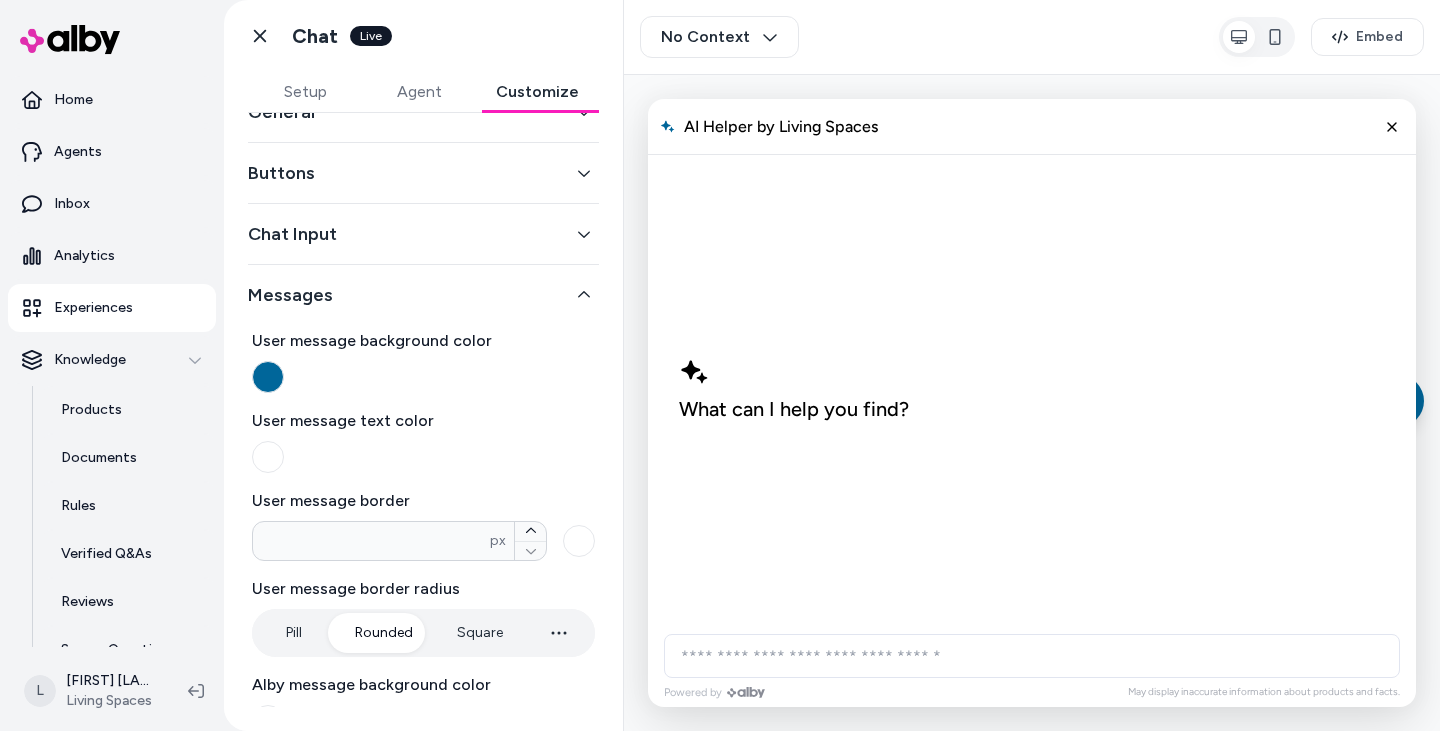scroll, scrollTop: 0, scrollLeft: 0, axis: both 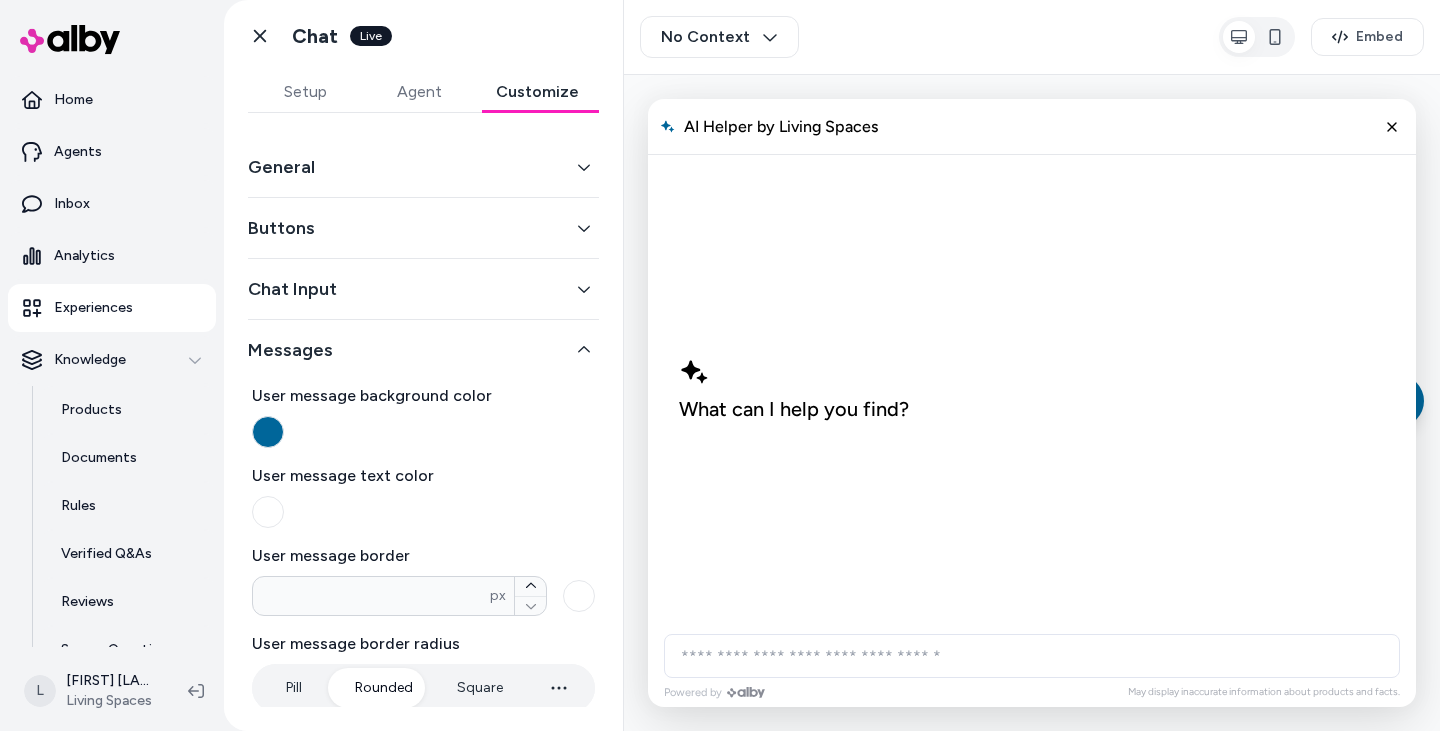 click on "General" at bounding box center (423, 167) 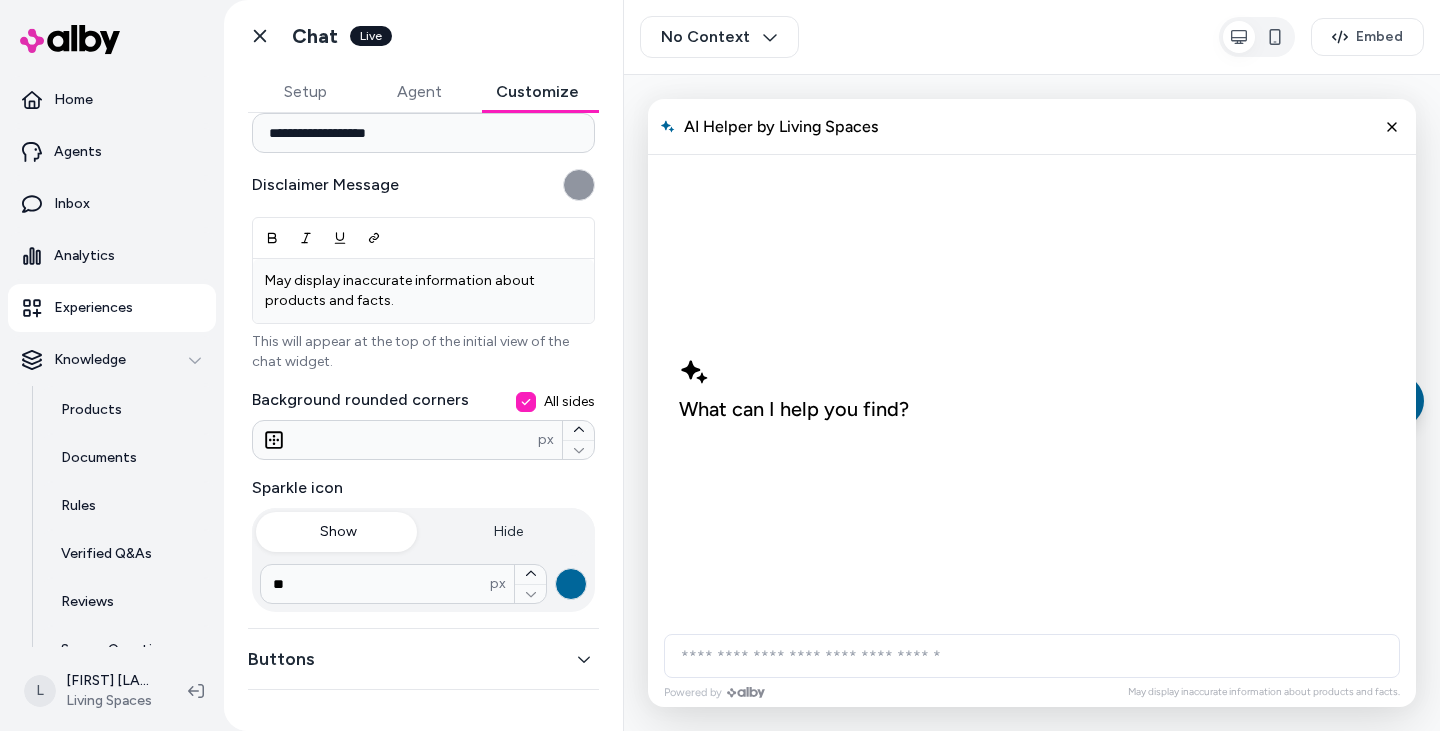scroll, scrollTop: 300, scrollLeft: 0, axis: vertical 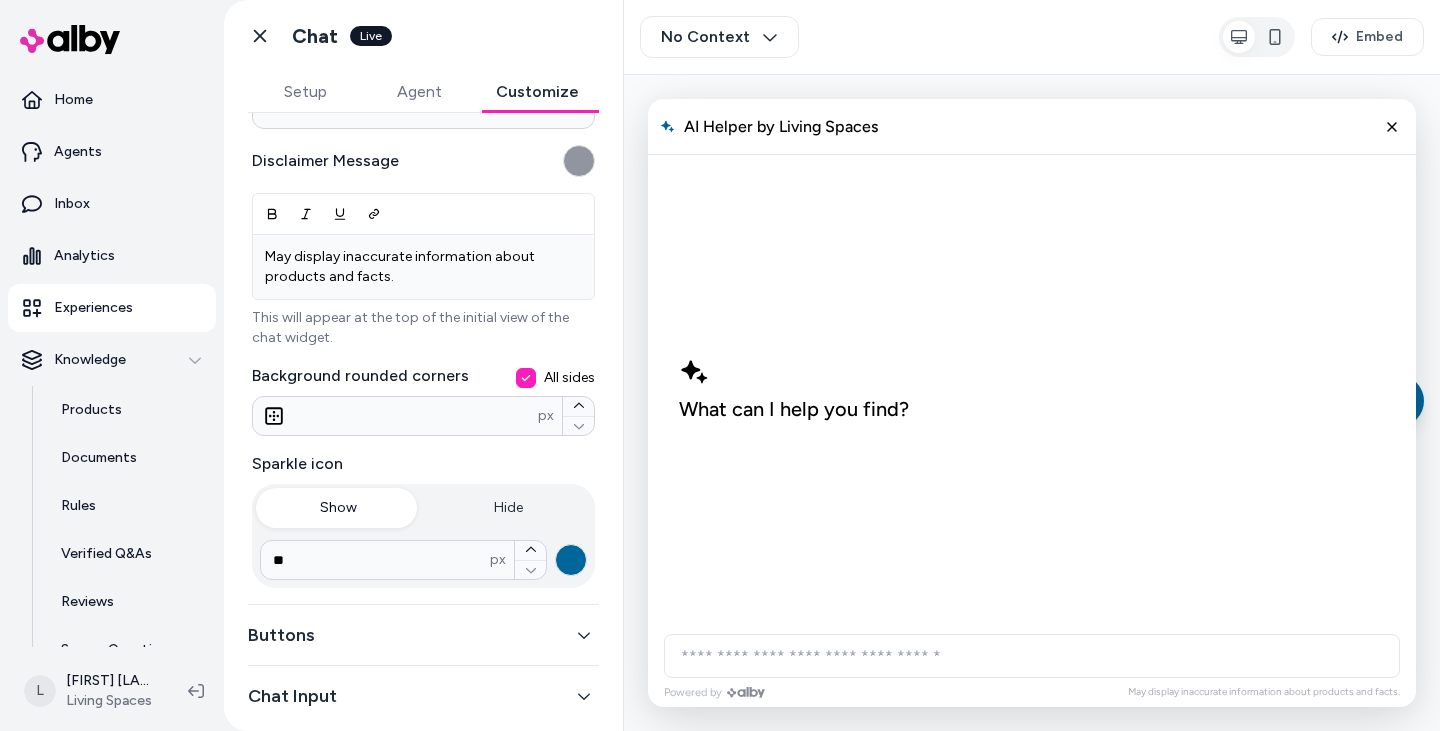 click at bounding box center [1392, 127] 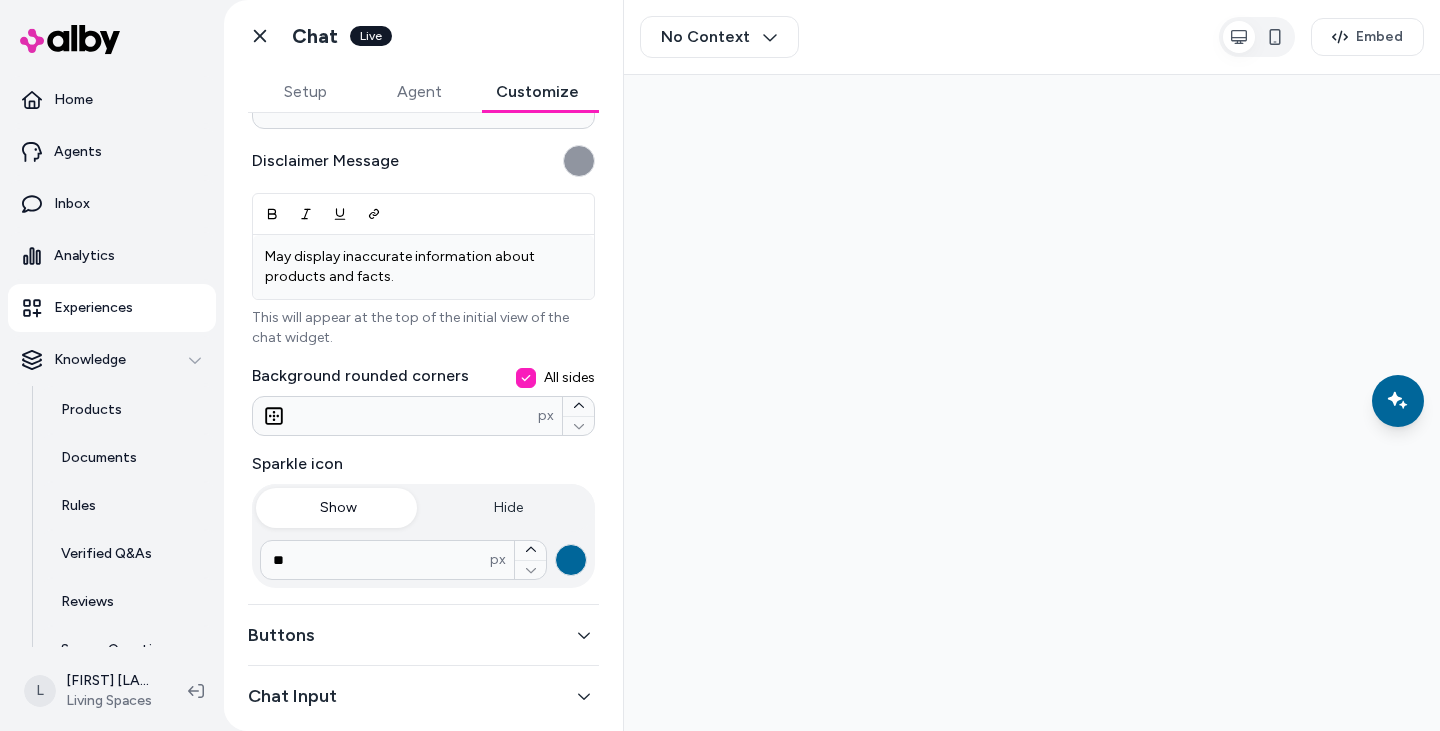 click on "Hide" at bounding box center (509, 508) 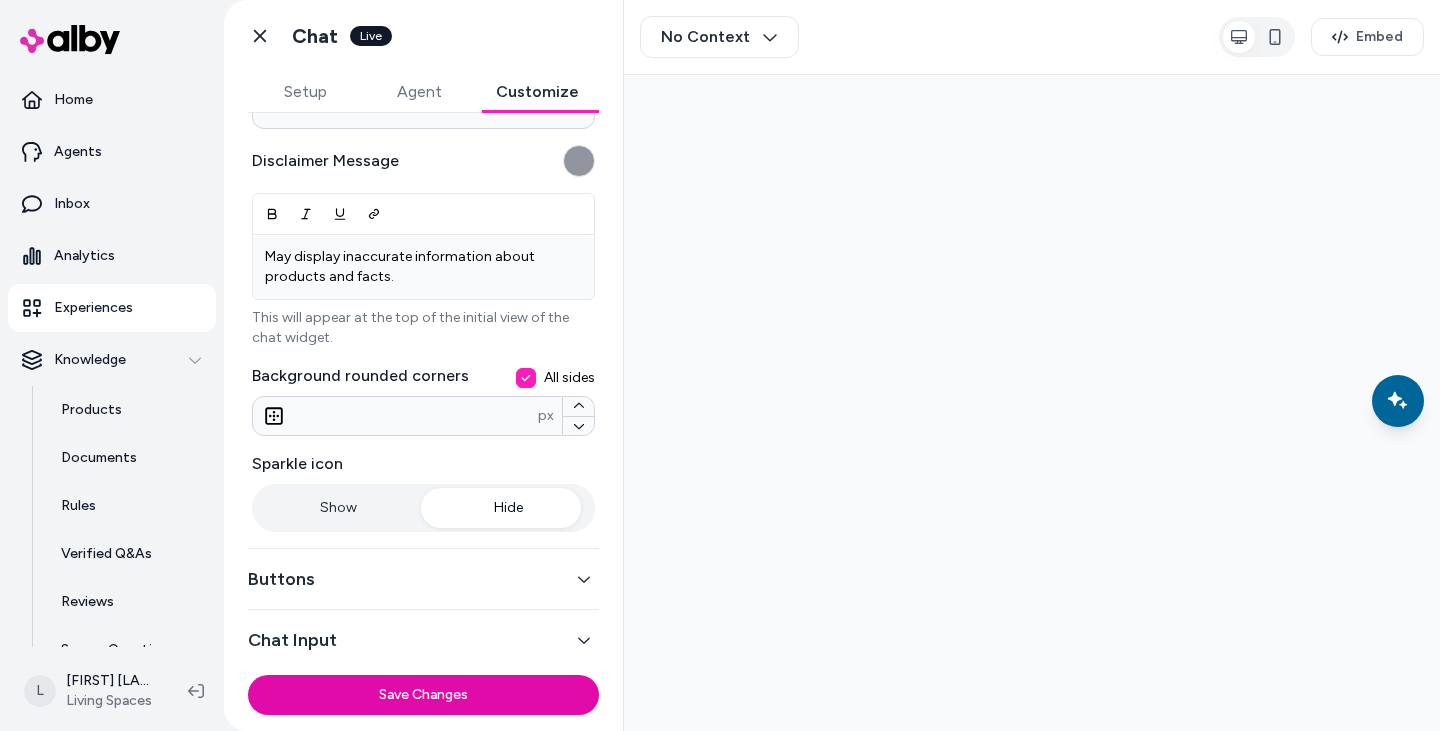 click on "Show" at bounding box center (339, 508) 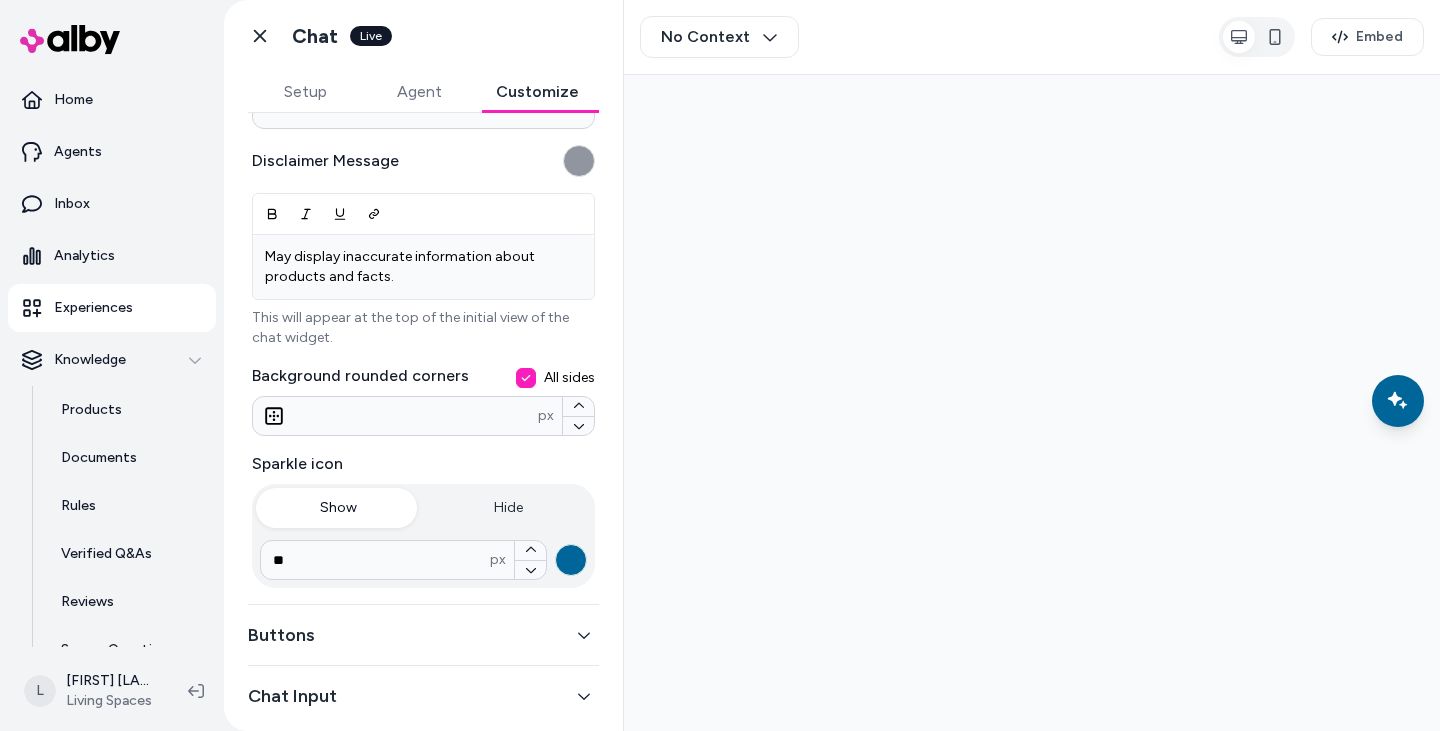 click on "Hide" at bounding box center [509, 508] 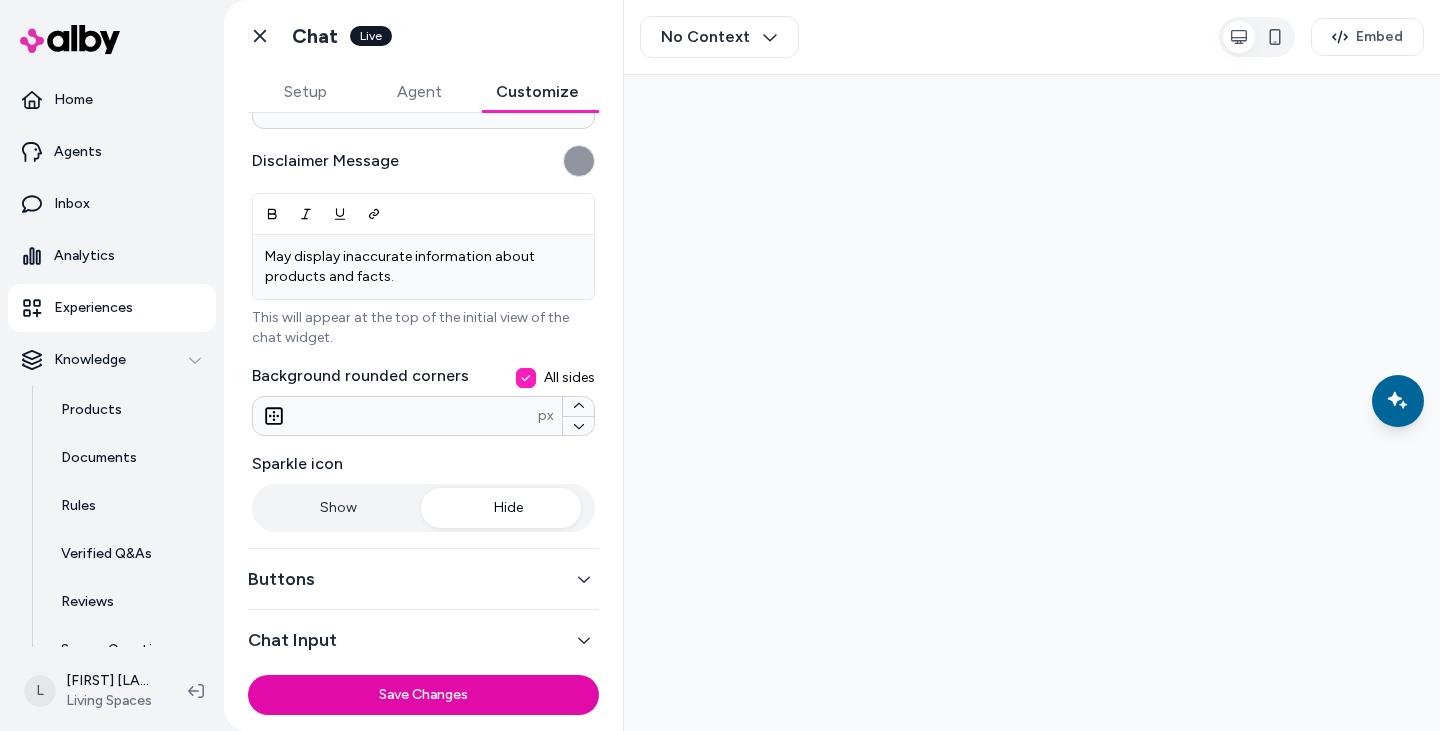 click on "Show" at bounding box center (339, 508) 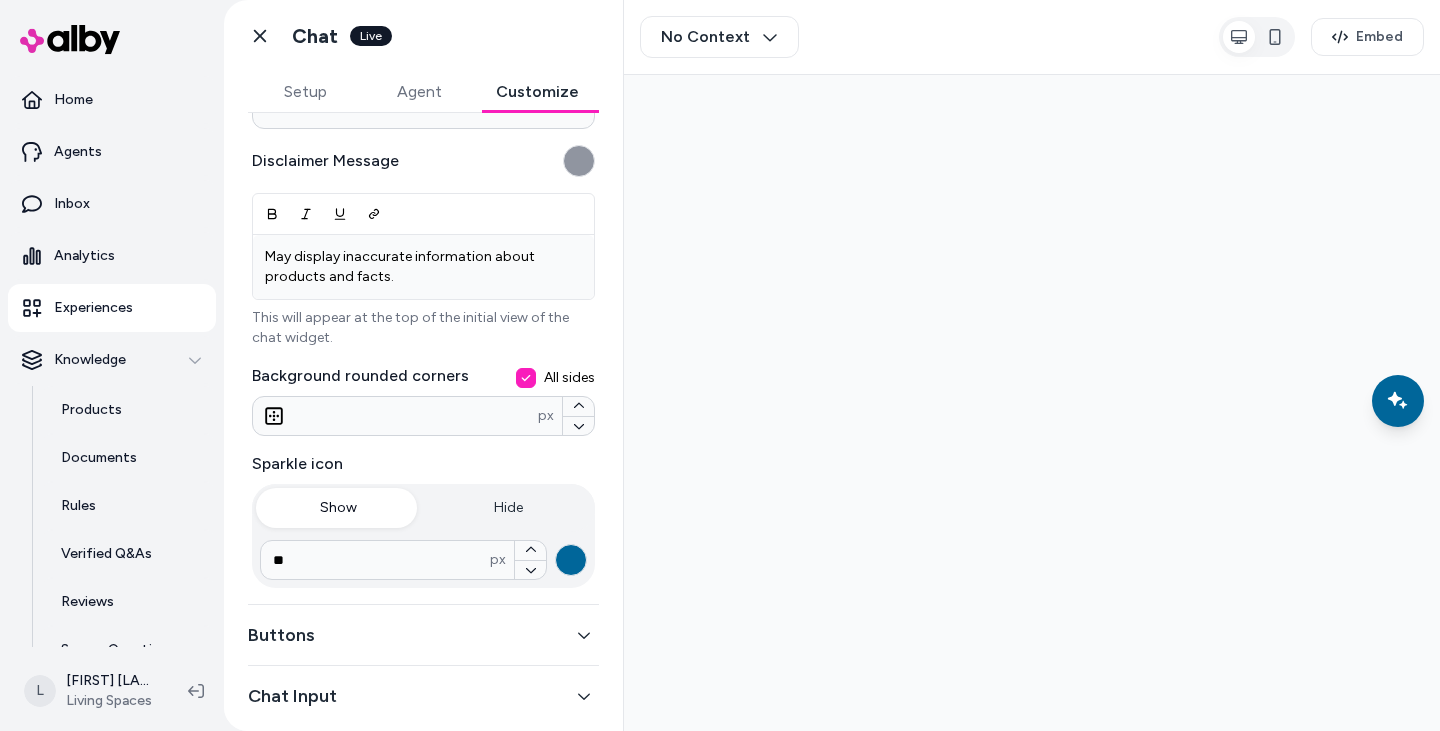 click on "Hide" at bounding box center [509, 508] 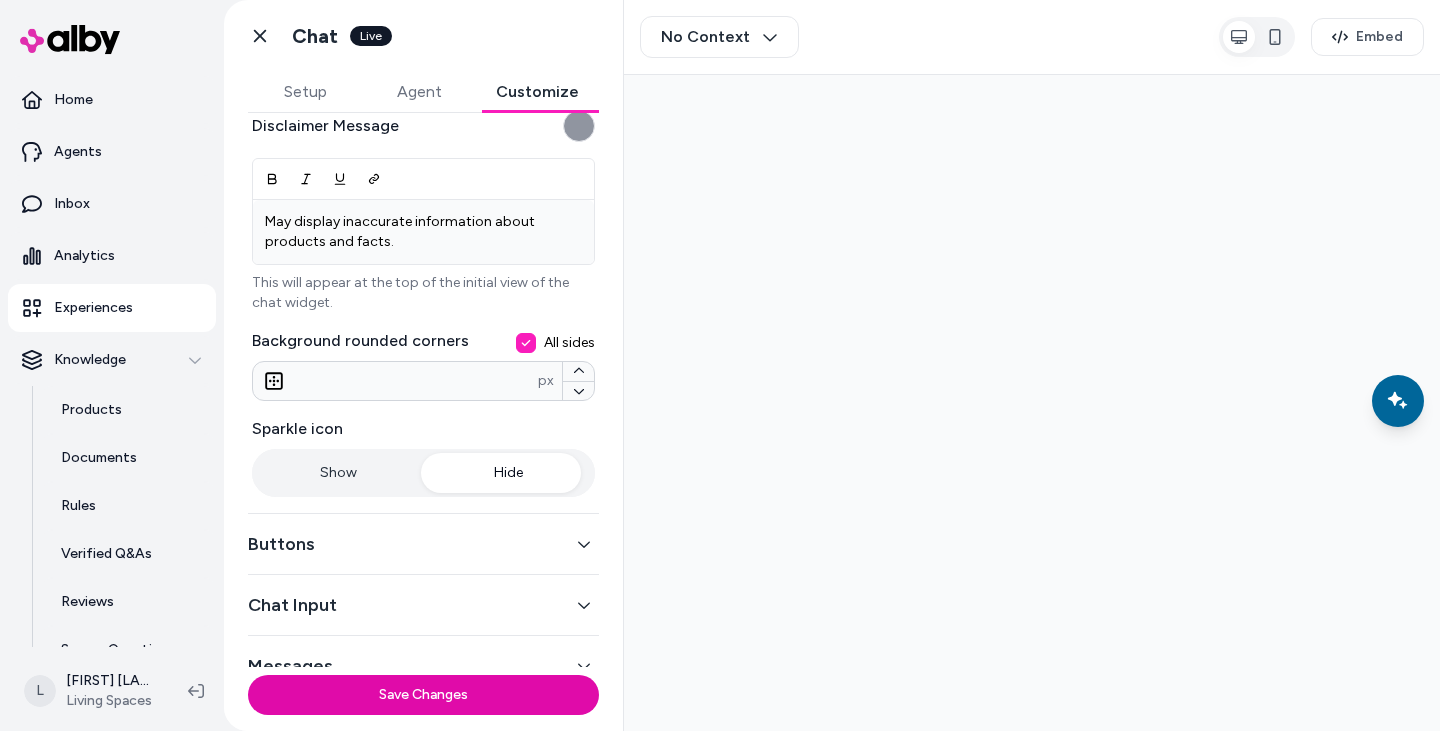 scroll, scrollTop: 365, scrollLeft: 0, axis: vertical 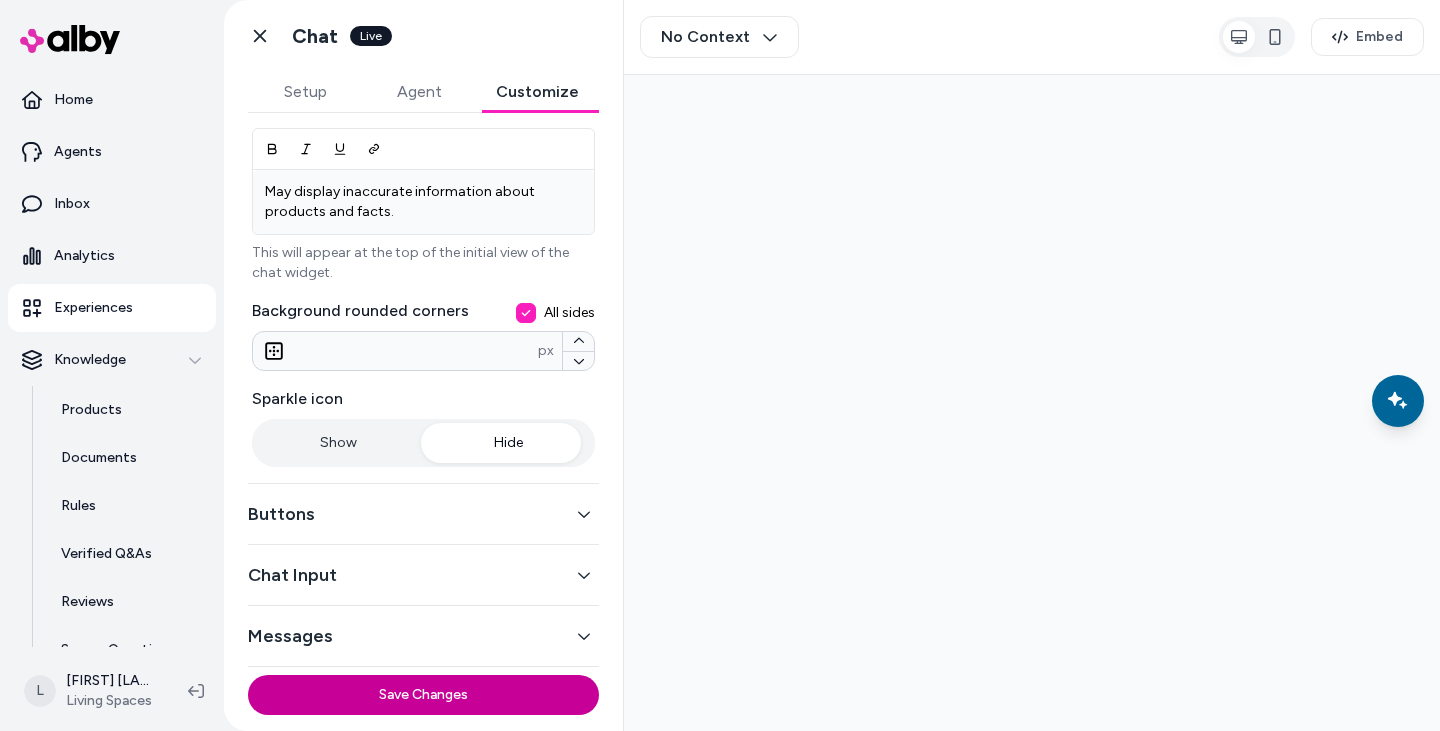 click on "Save Changes" at bounding box center [423, 695] 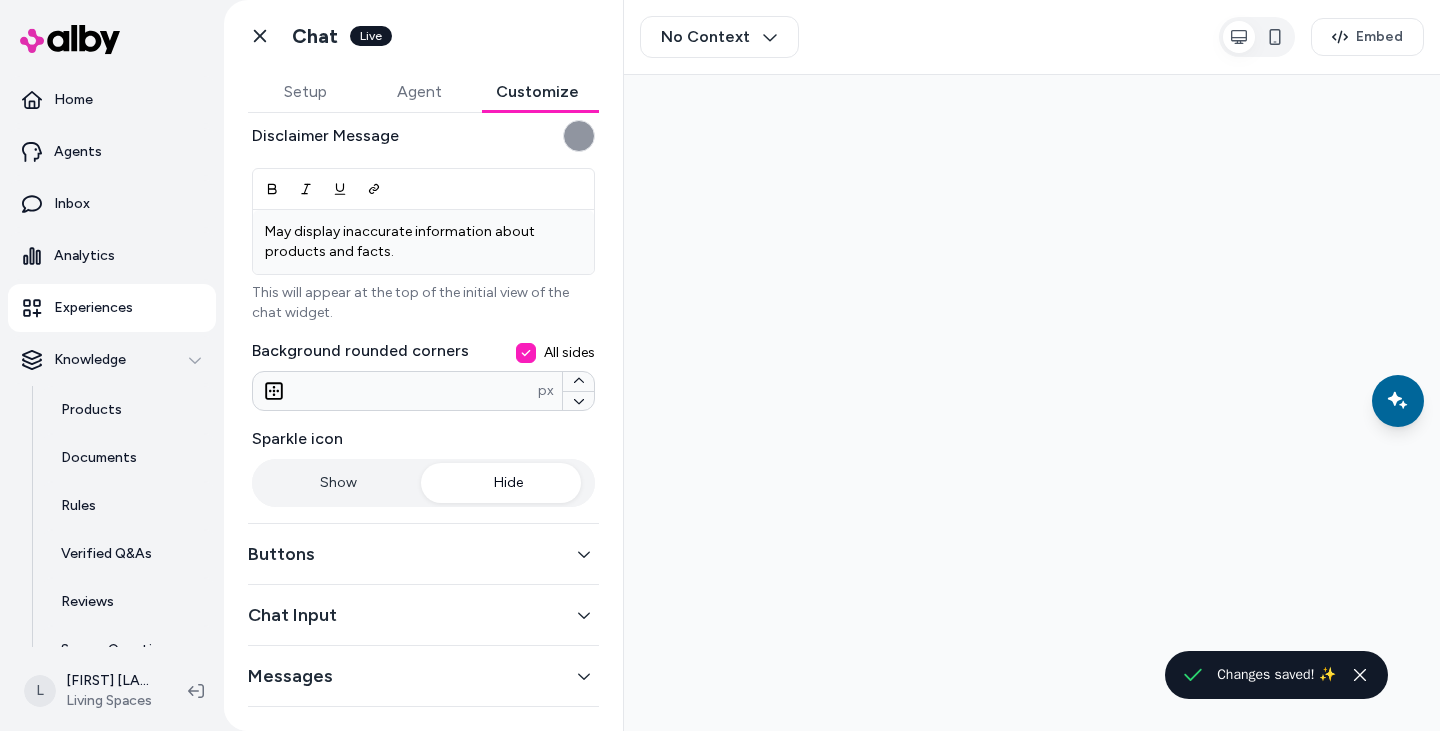 scroll, scrollTop: 325, scrollLeft: 0, axis: vertical 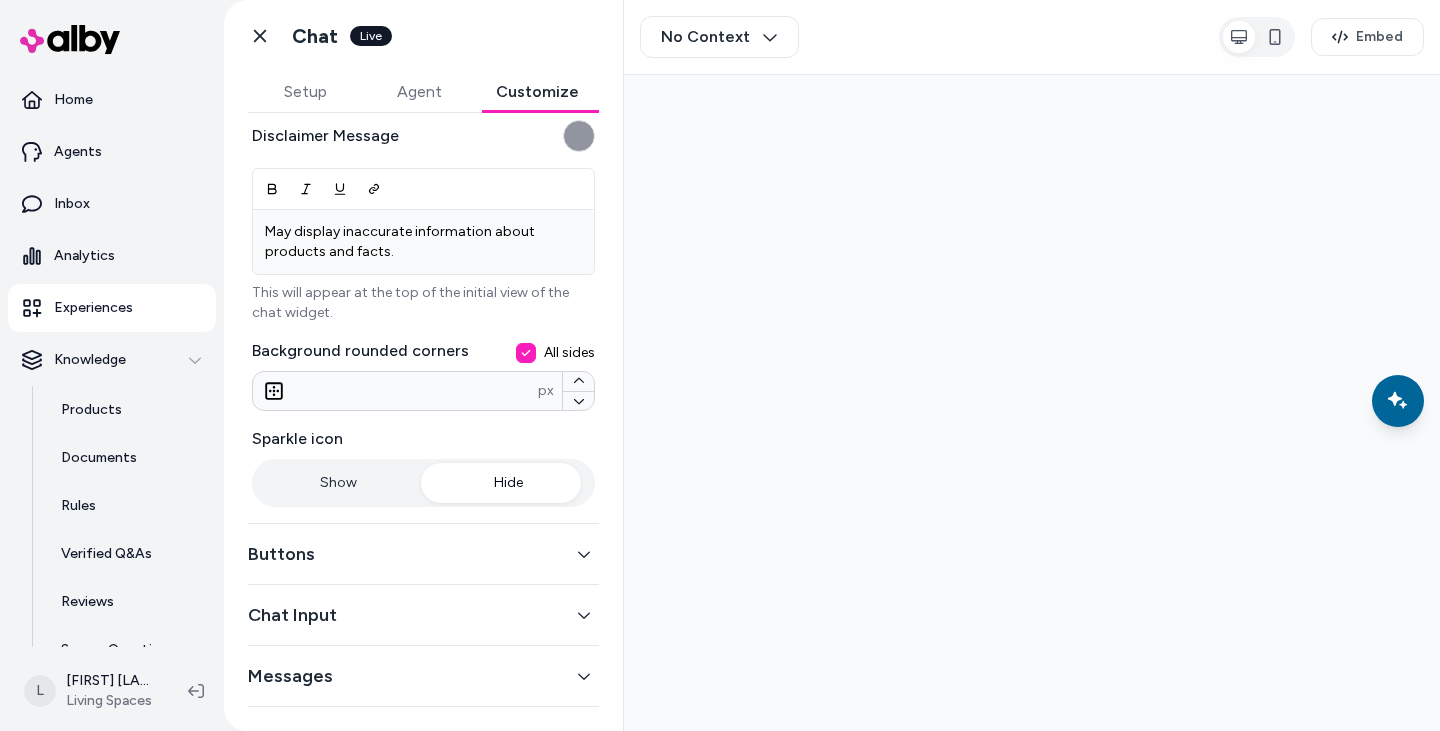 click on "Buttons" at bounding box center [423, 554] 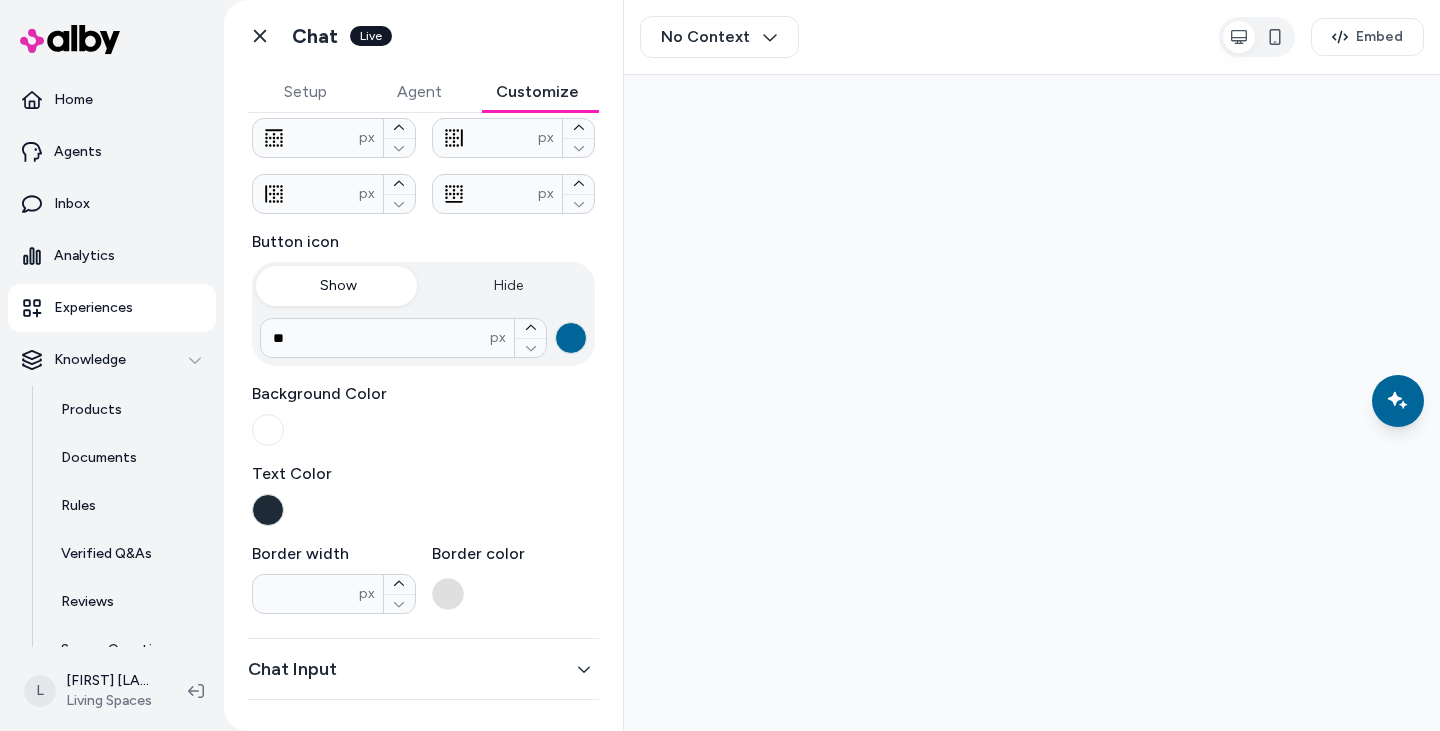 scroll, scrollTop: 125, scrollLeft: 0, axis: vertical 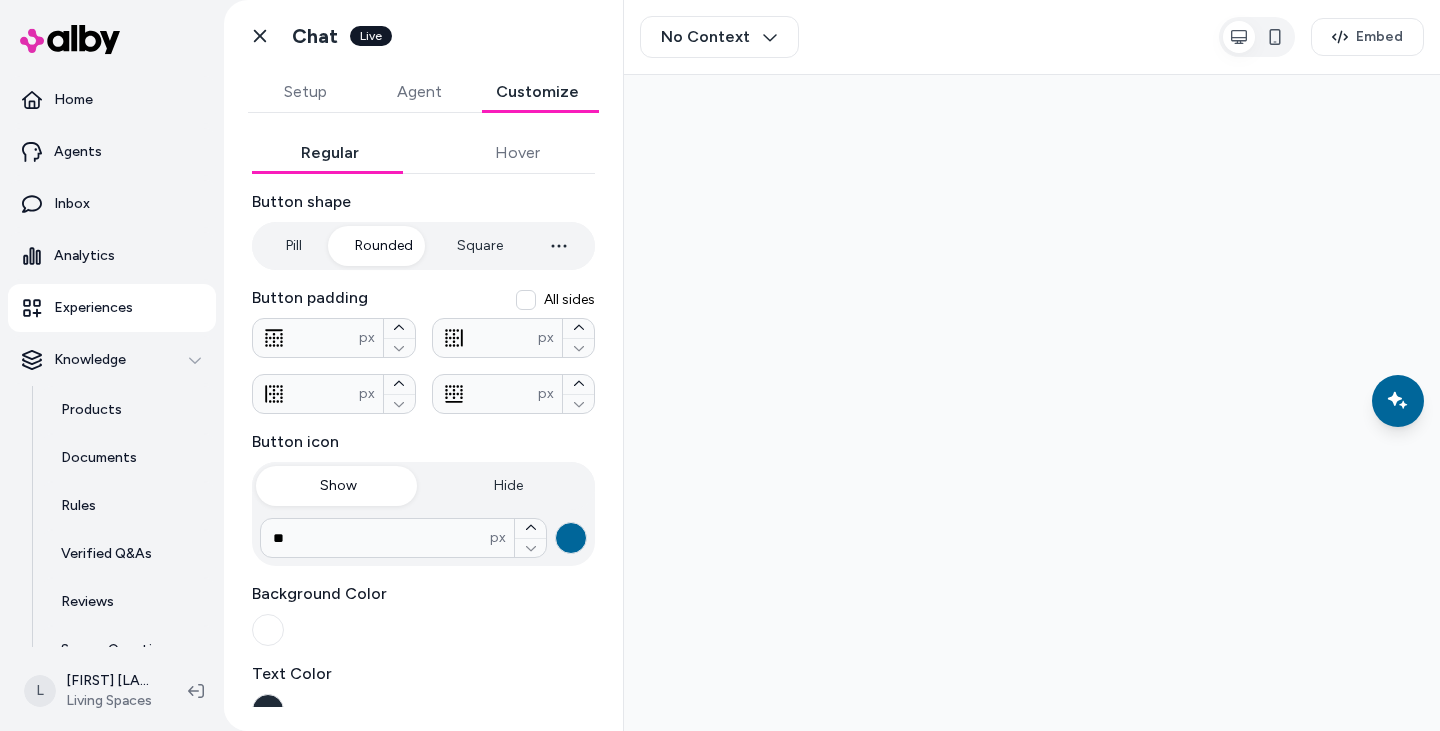 click on "General Buttons Regular Hover Button shape Pill Rounded Square * px Button padding All sides * px ** px ** px * px Button icon Show Hide ** px Background Color Text Color Border width * px Border color Chat Input Messages" at bounding box center [423, 486] 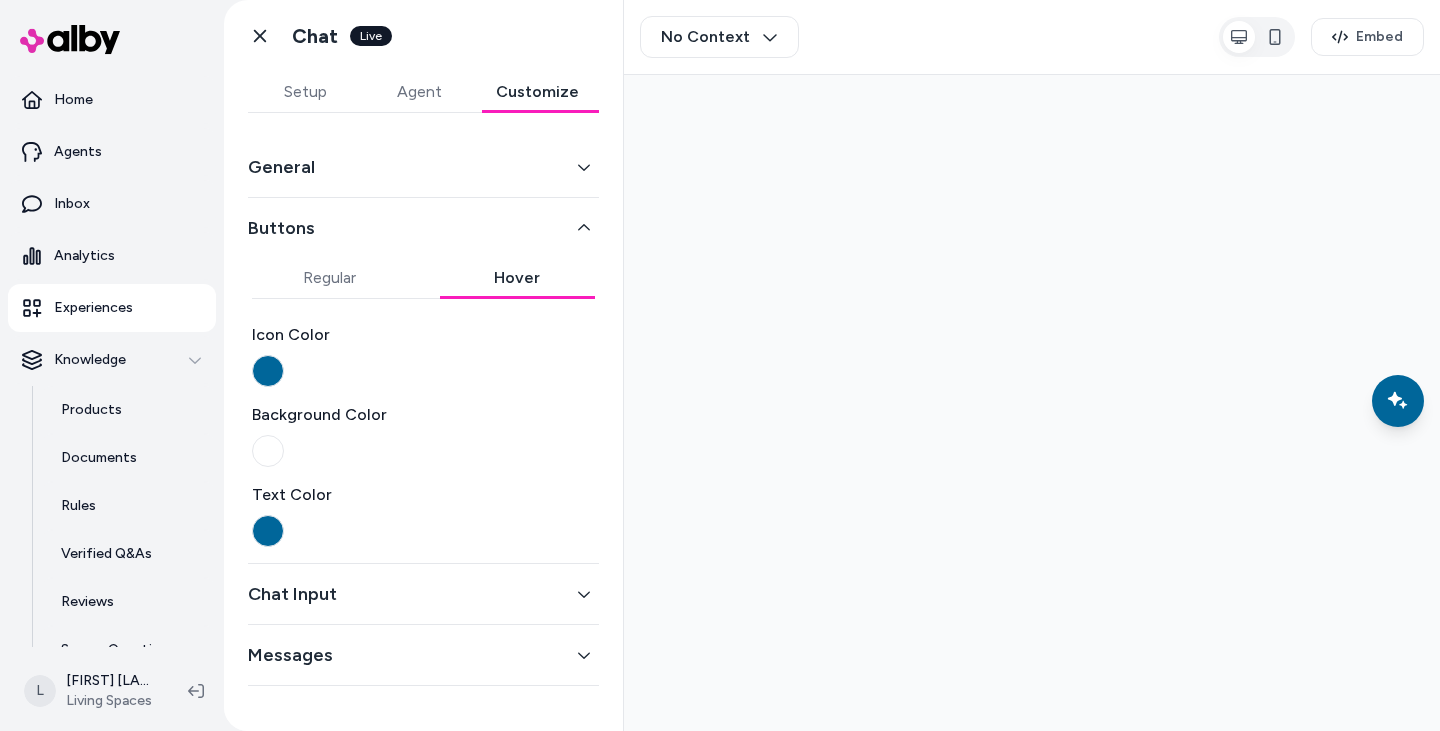 click at bounding box center [268, 371] 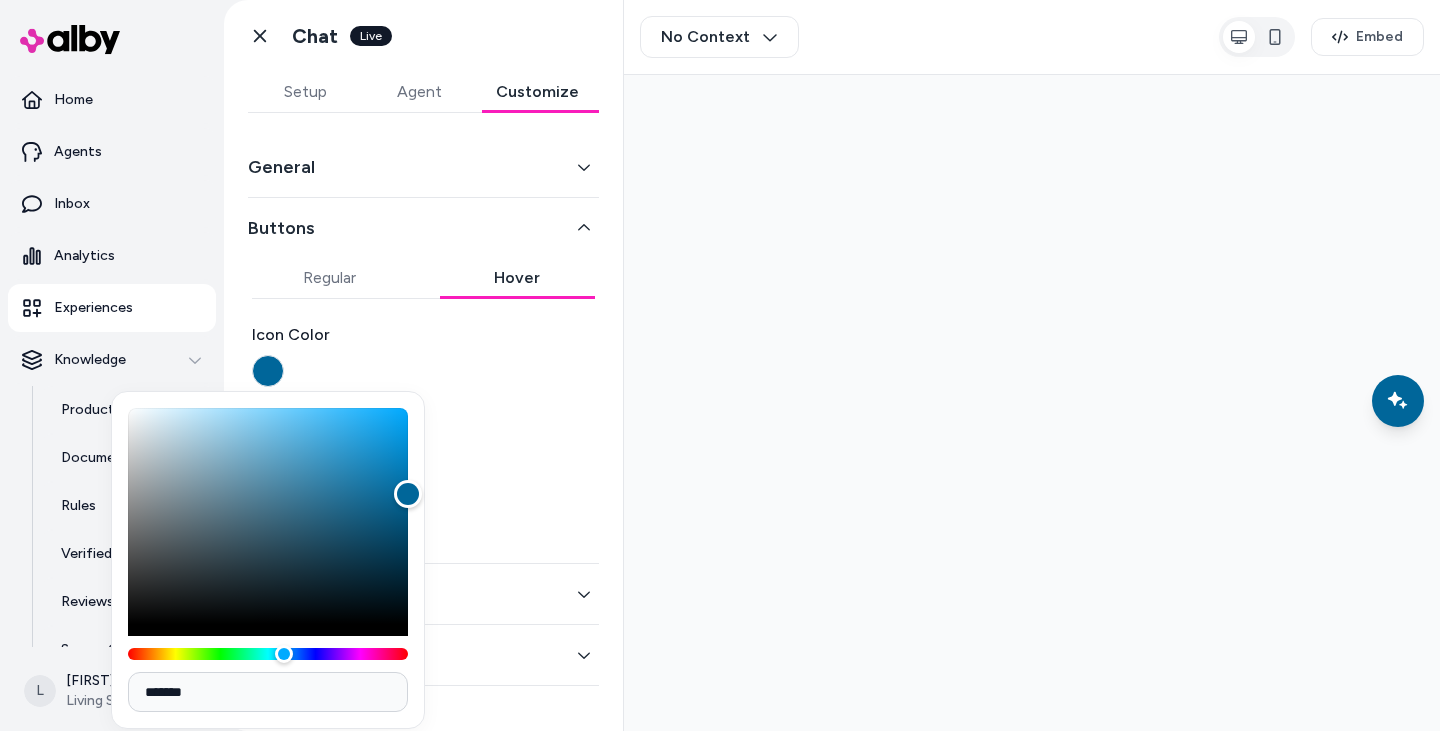 click on "Icon Color" at bounding box center [423, 355] 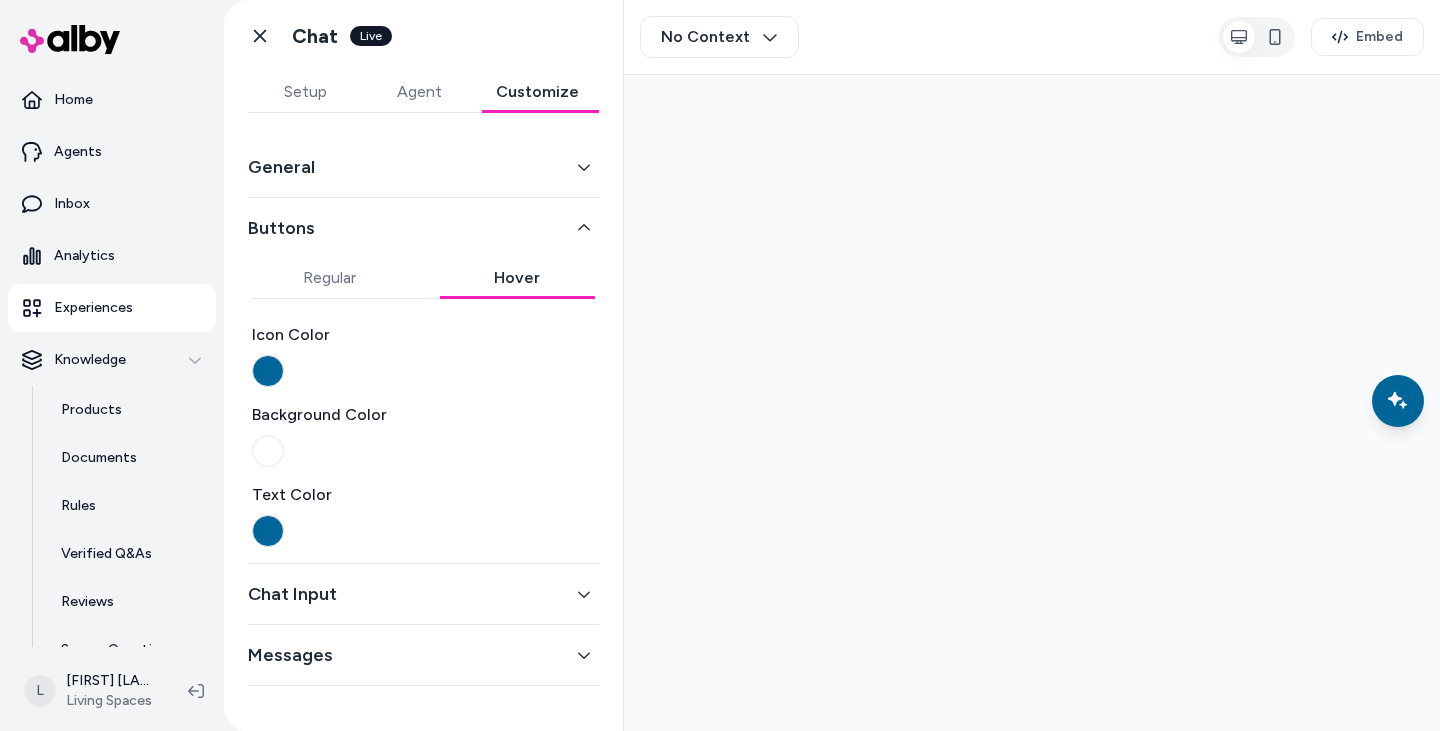 click on "Agent" at bounding box center (419, 92) 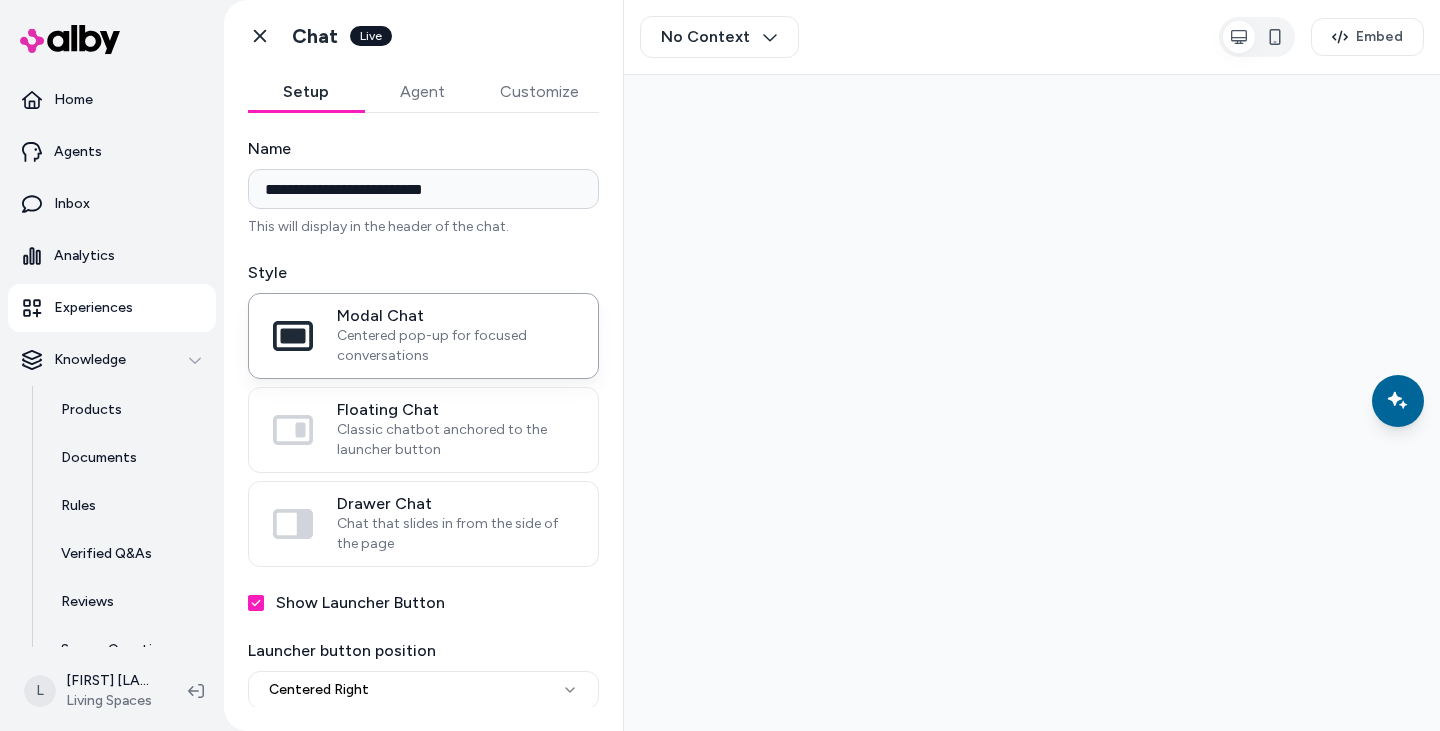click on "Setup" at bounding box center (306, 92) 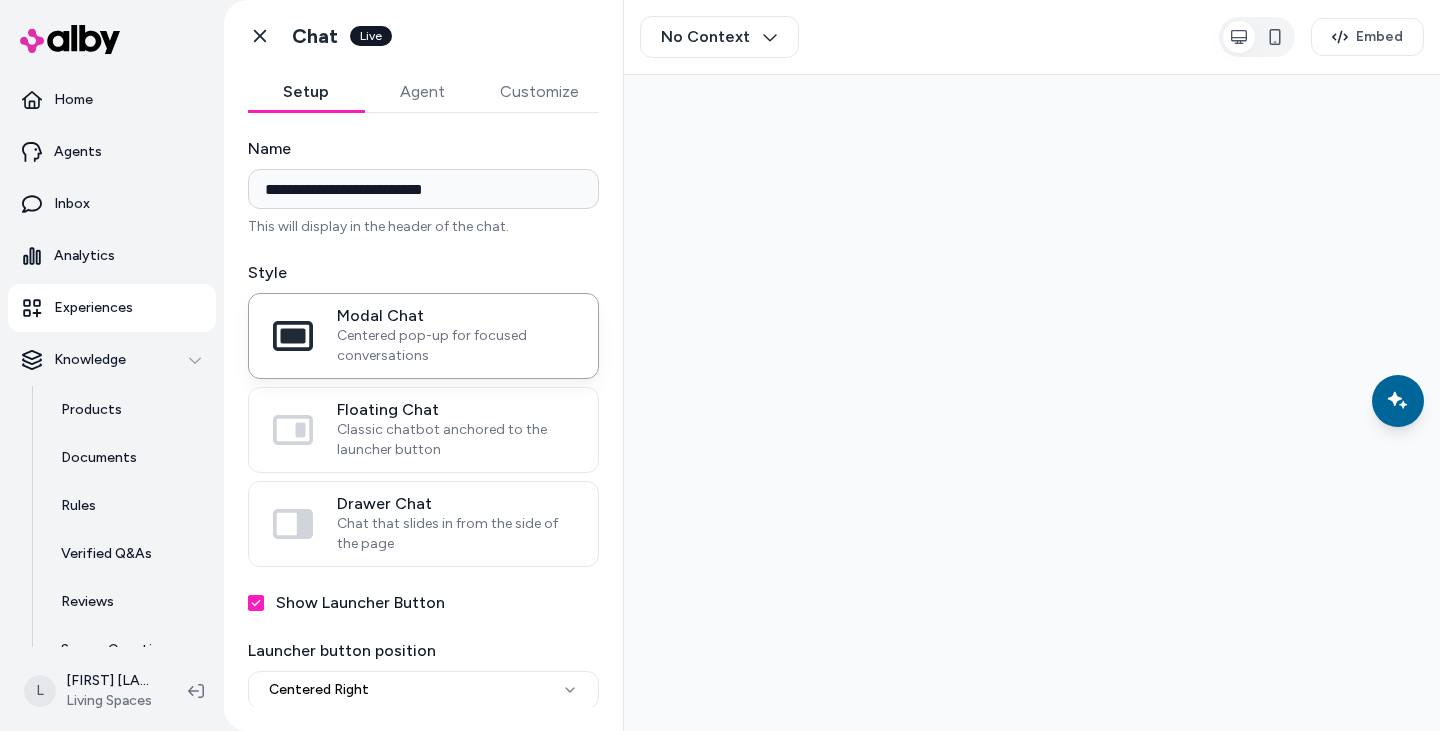 click on "Customize" at bounding box center (539, 92) 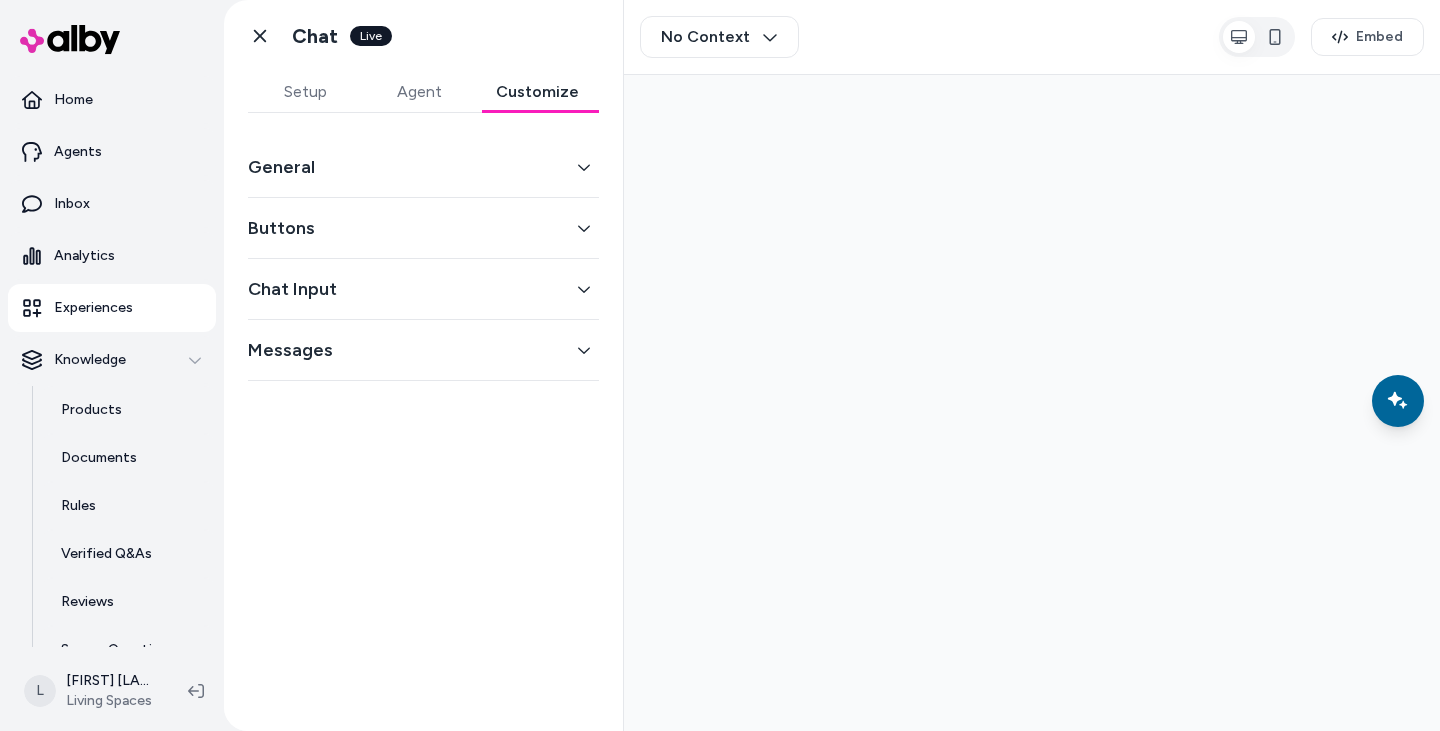 click on "Buttons" at bounding box center [423, 228] 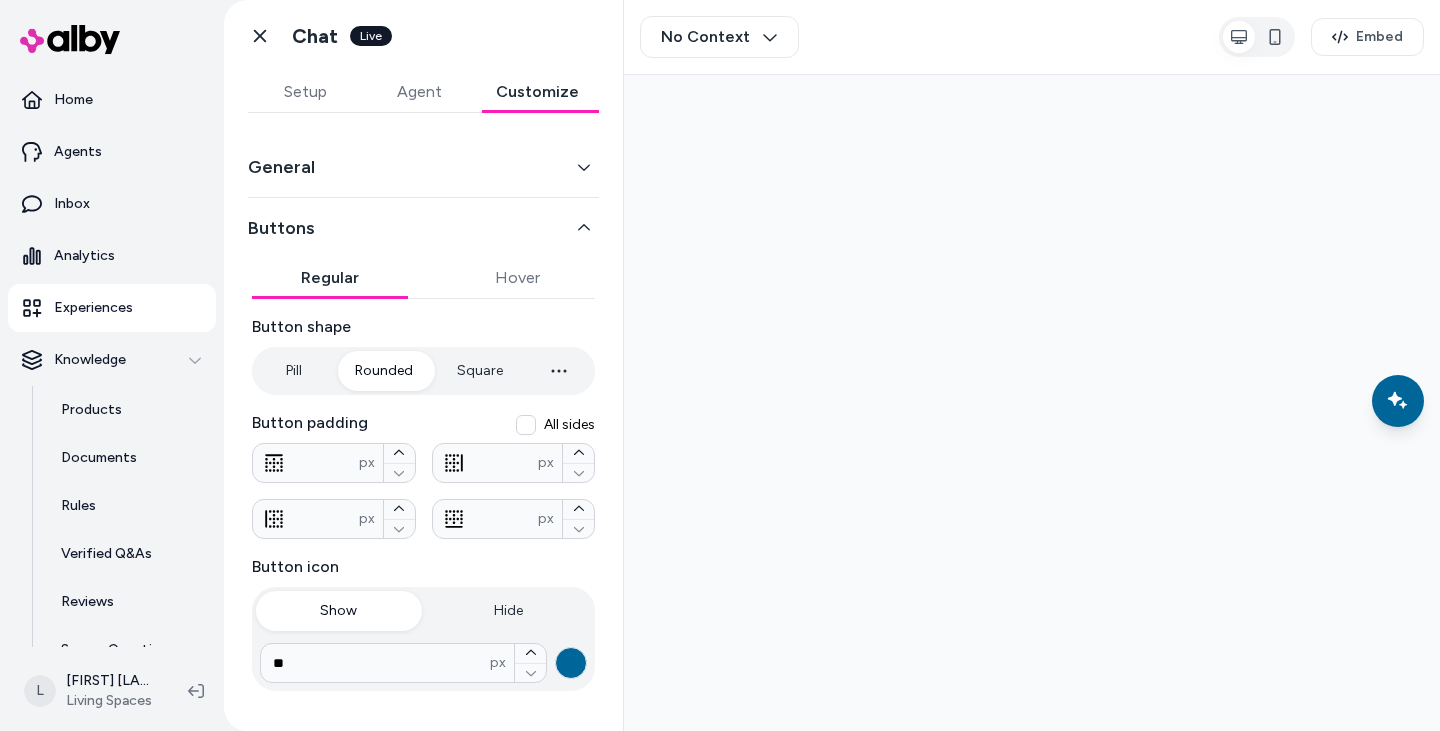 scroll, scrollTop: 100, scrollLeft: 0, axis: vertical 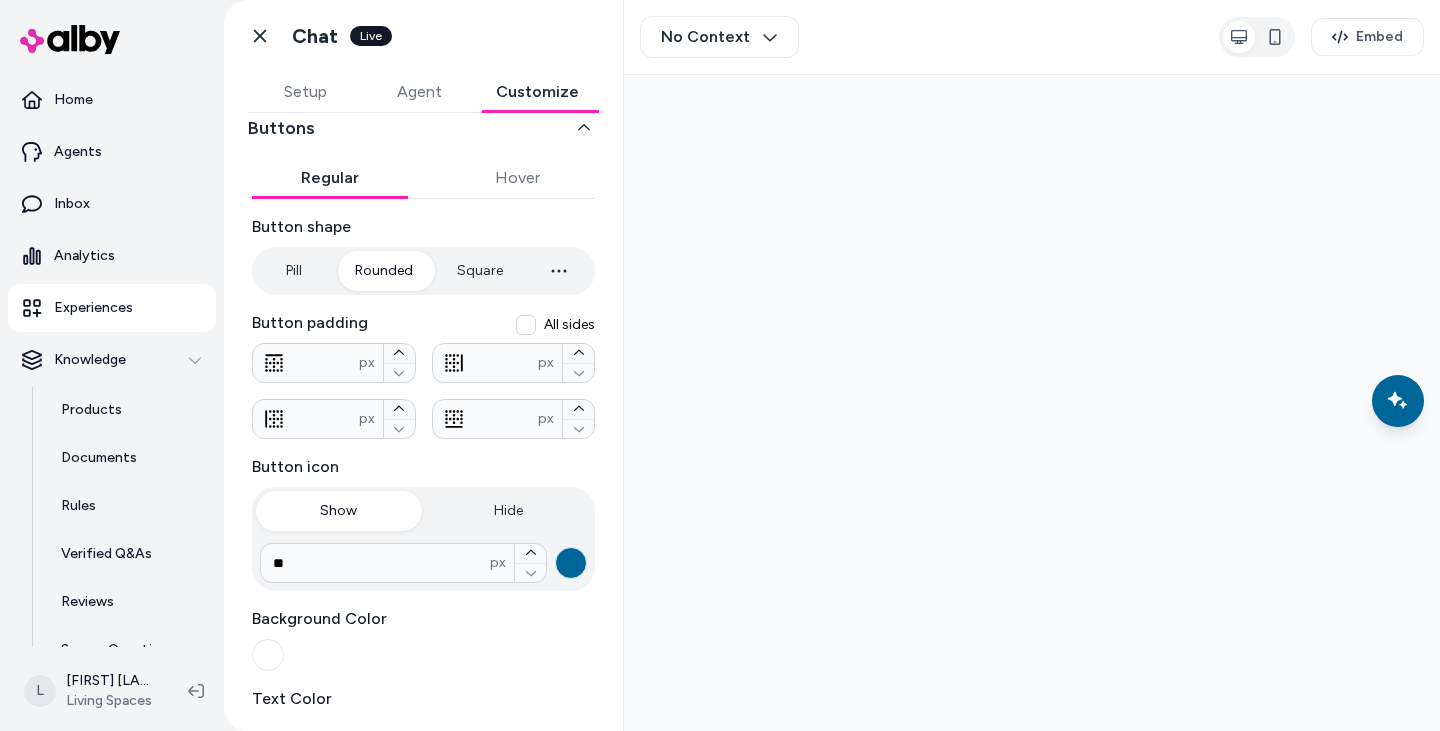 click on "Hide" at bounding box center [509, 511] 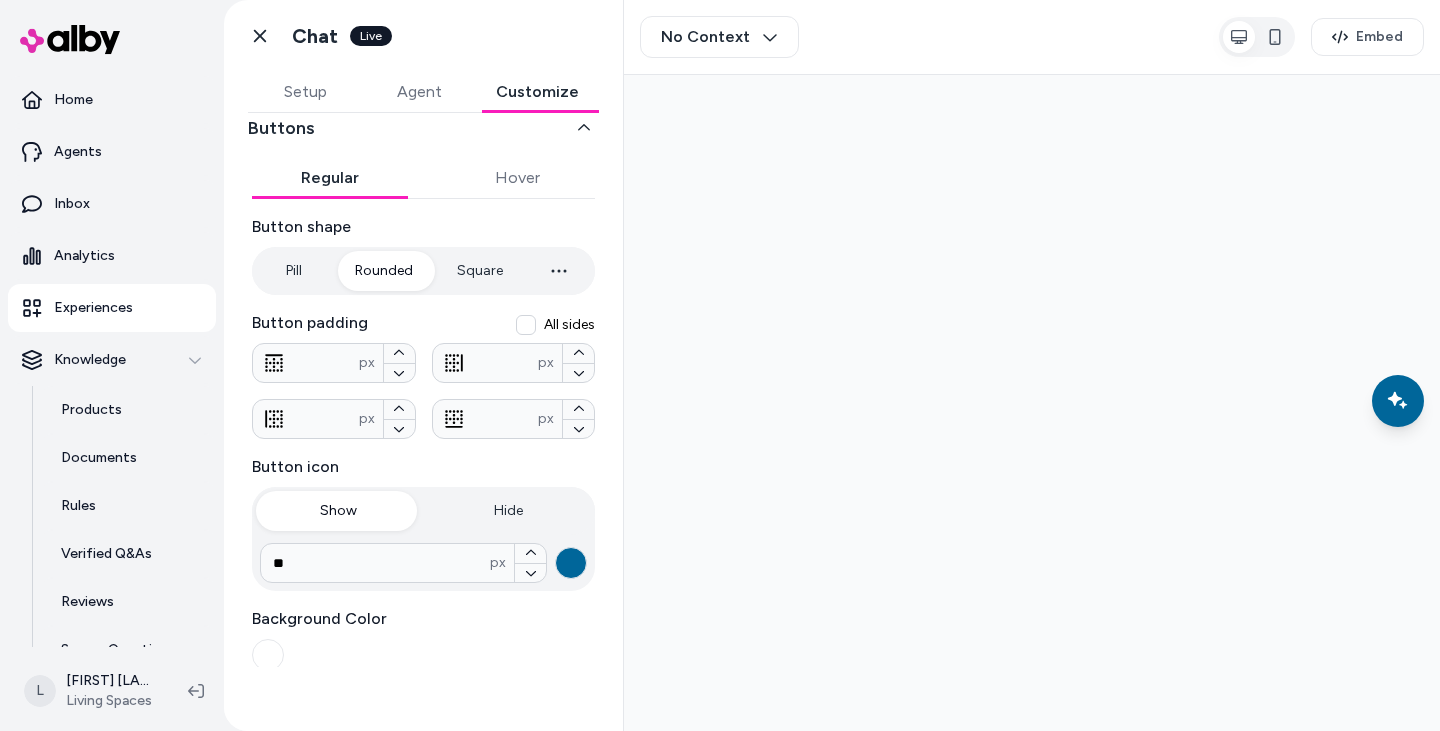 click on "Show" at bounding box center [339, 511] 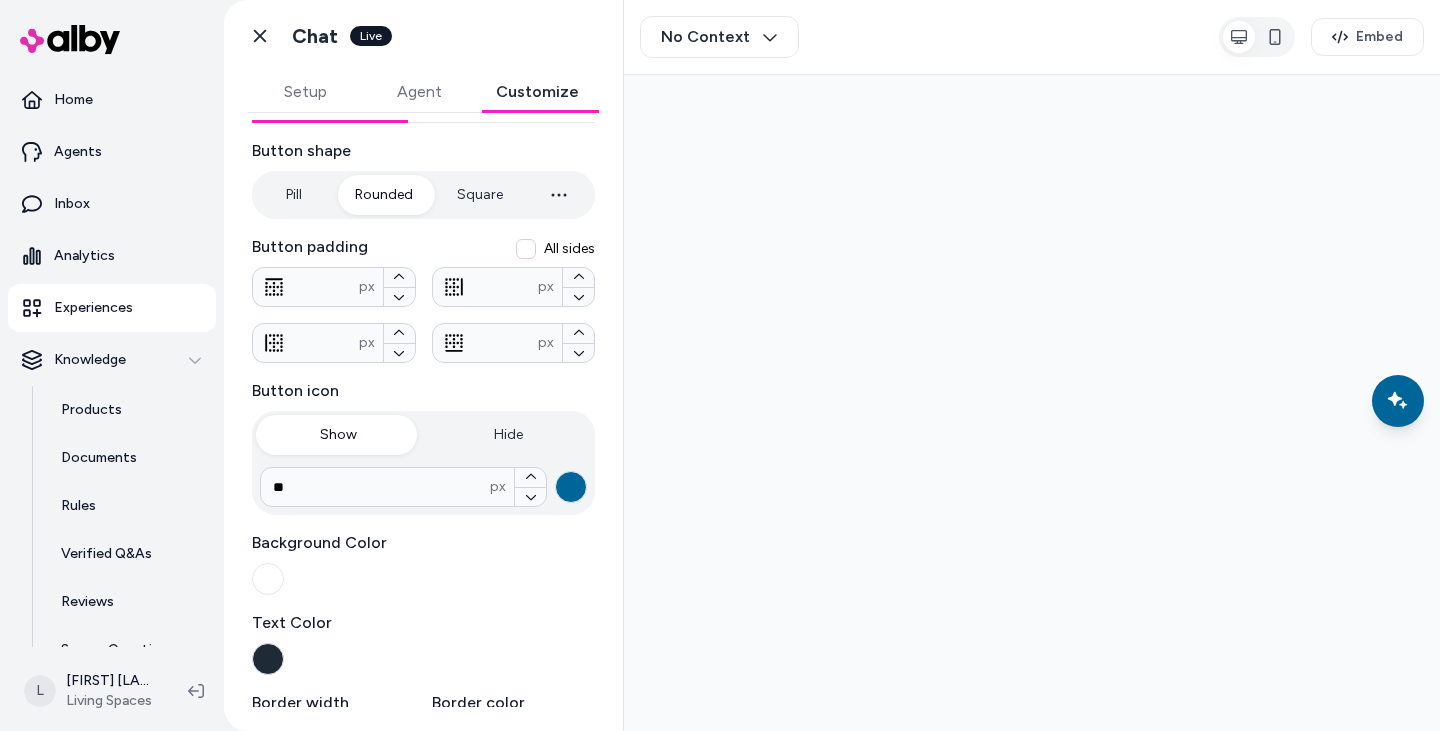 scroll, scrollTop: 200, scrollLeft: 0, axis: vertical 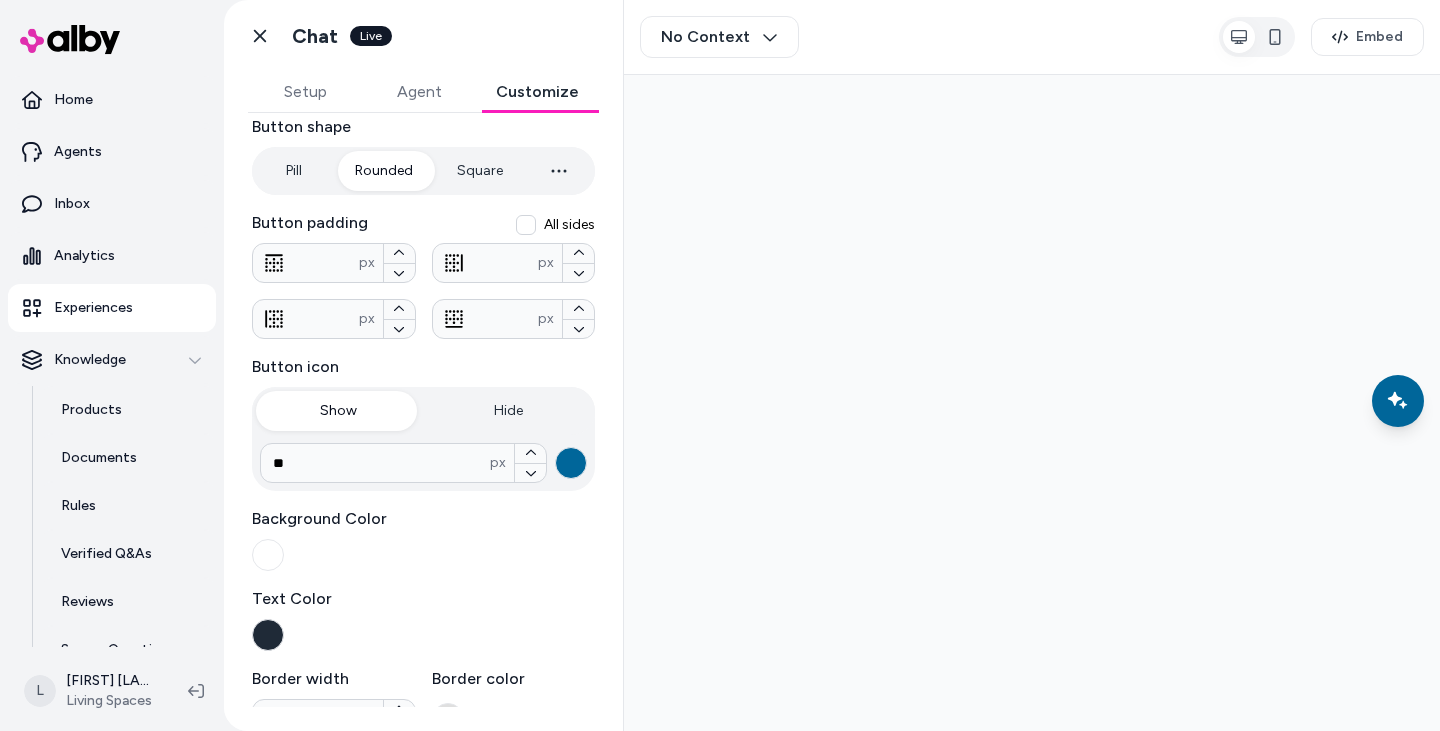click on "Hide" at bounding box center [509, 411] 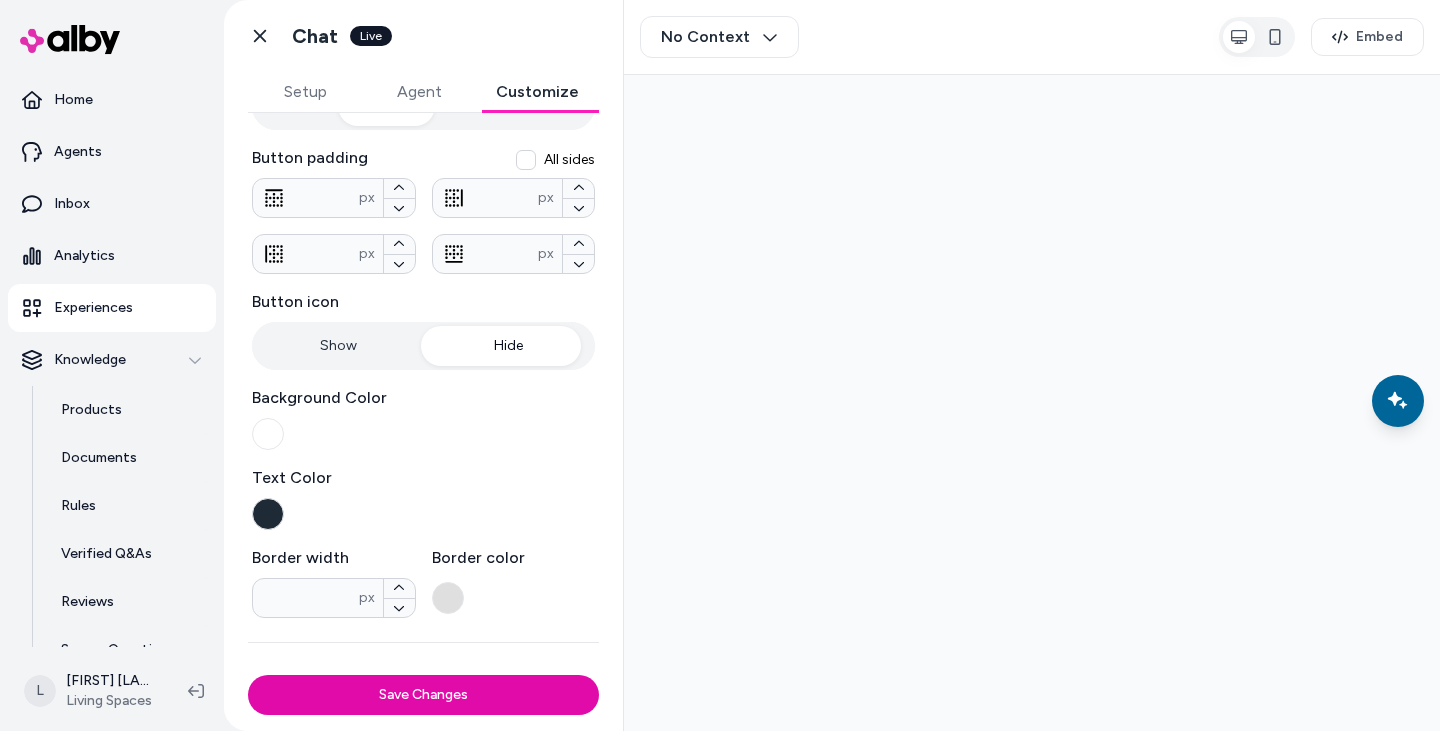 scroll, scrollTop: 300, scrollLeft: 0, axis: vertical 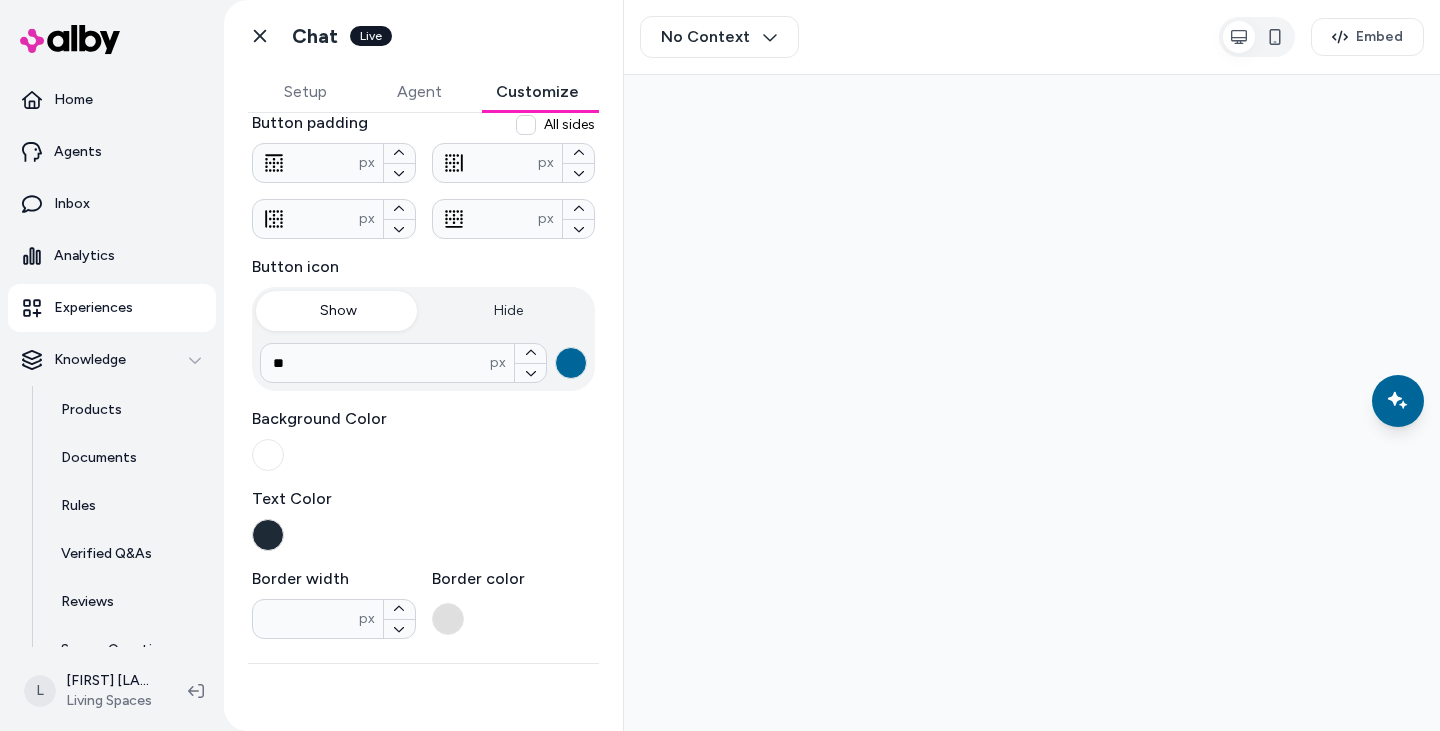 click on "Show" at bounding box center (339, 311) 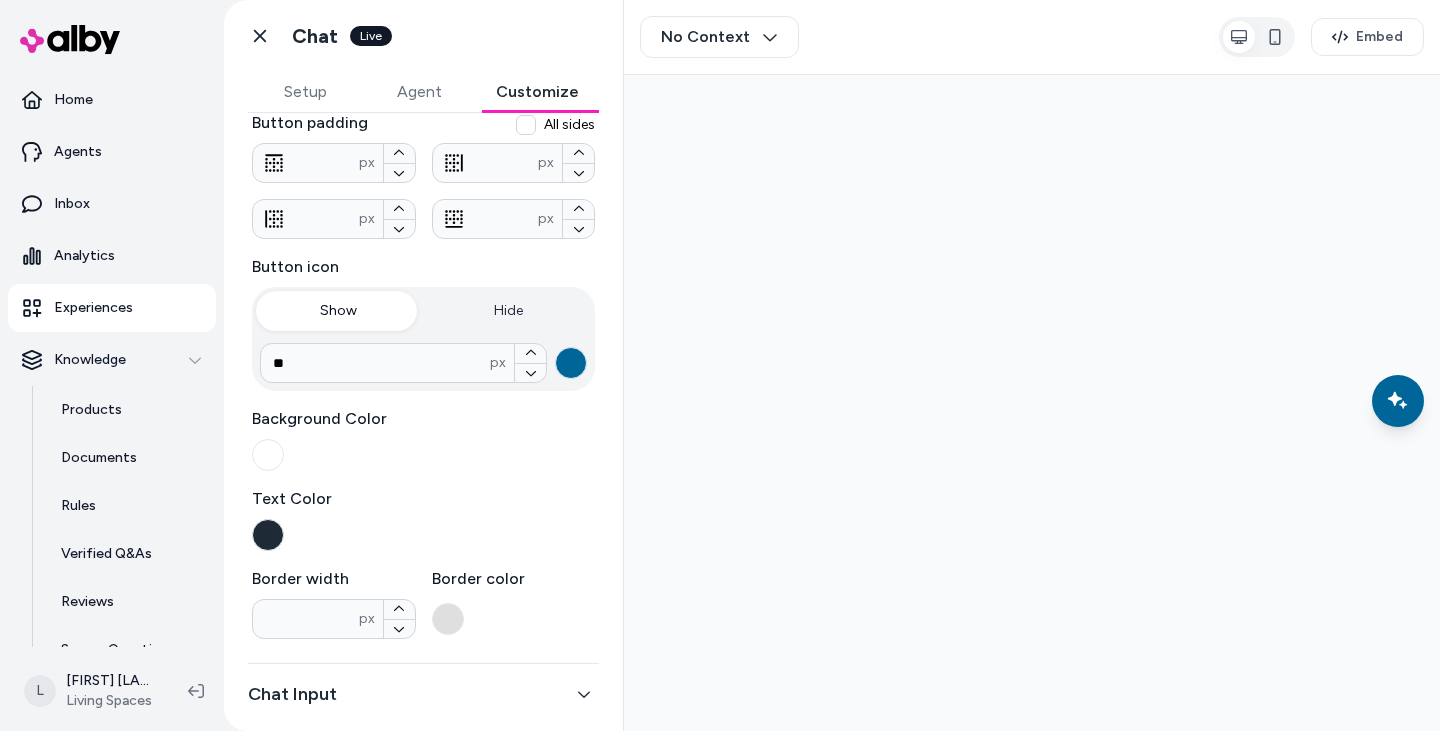 click on "Hide" at bounding box center (509, 311) 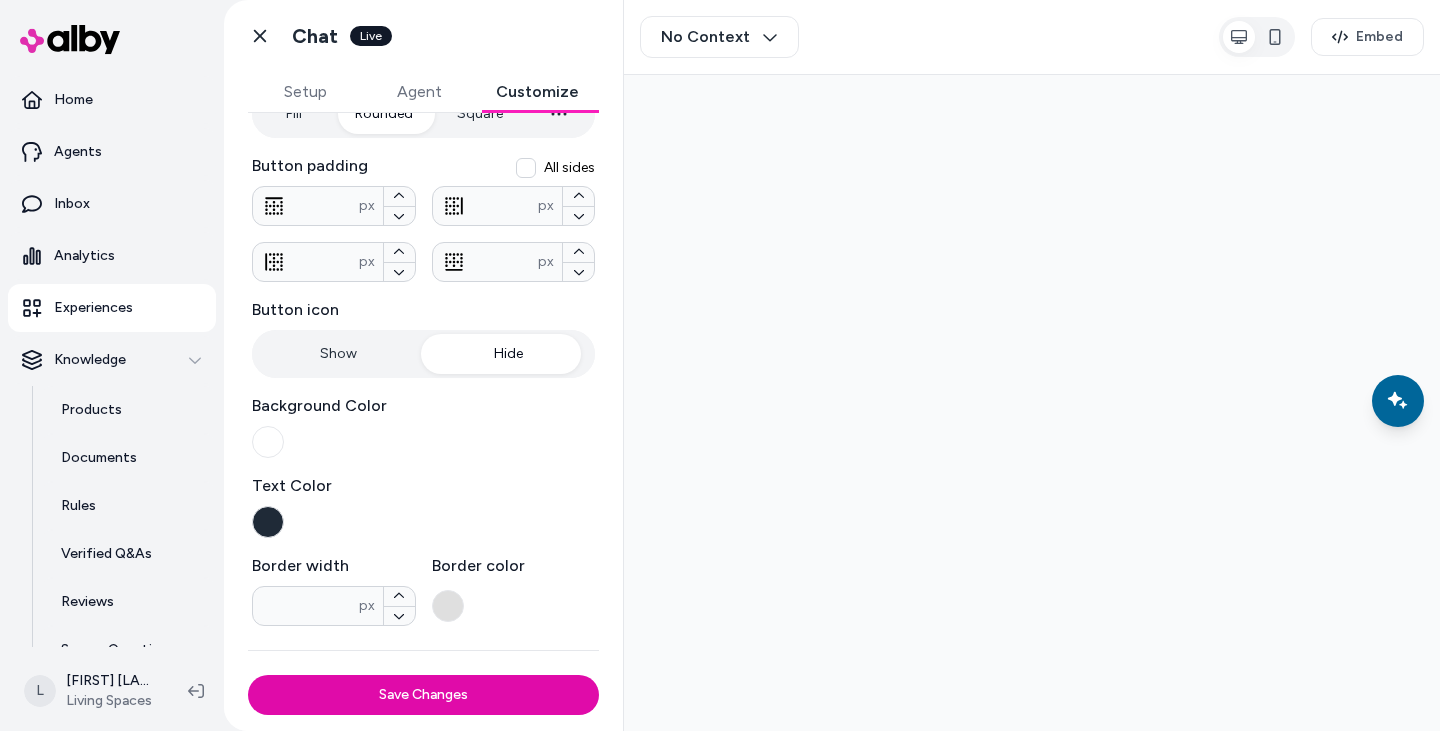 scroll, scrollTop: 300, scrollLeft: 0, axis: vertical 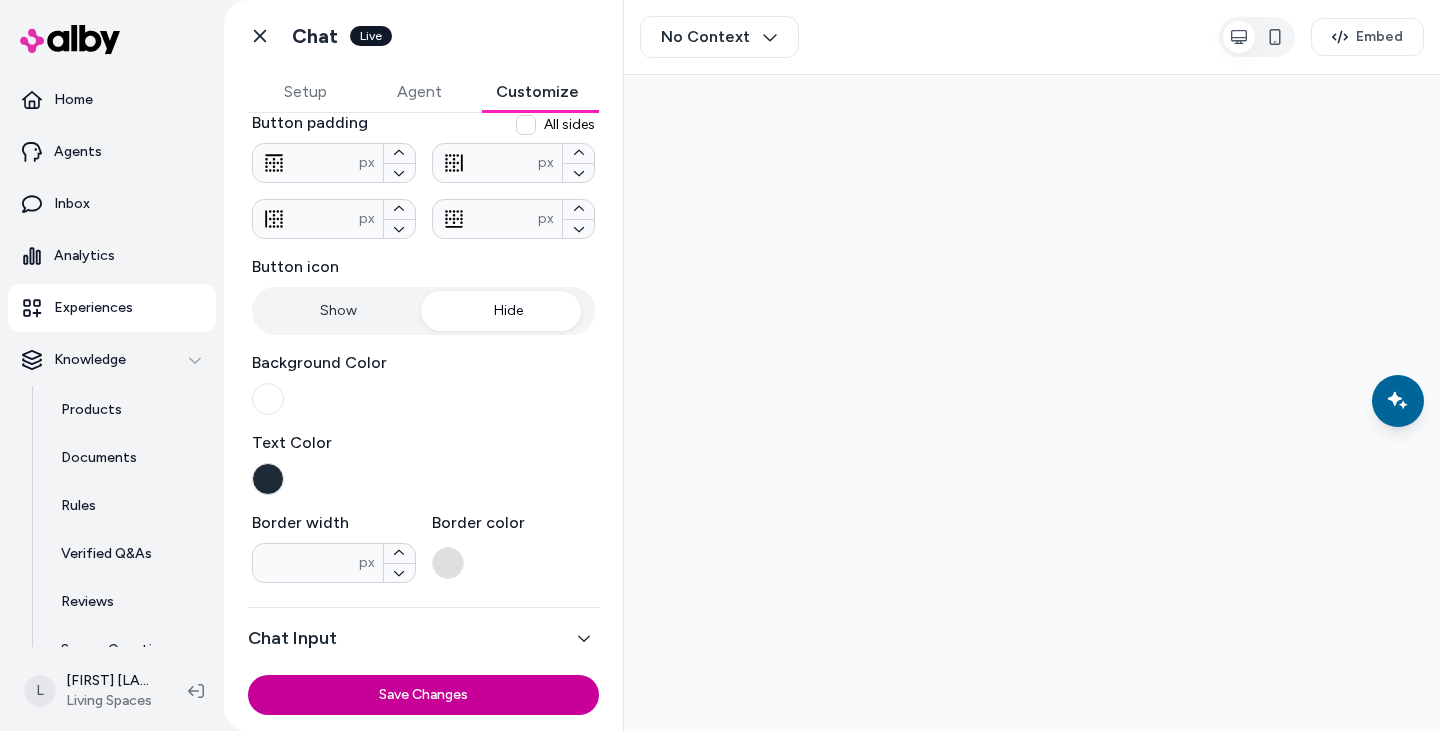 click on "Save Changes" at bounding box center [423, 695] 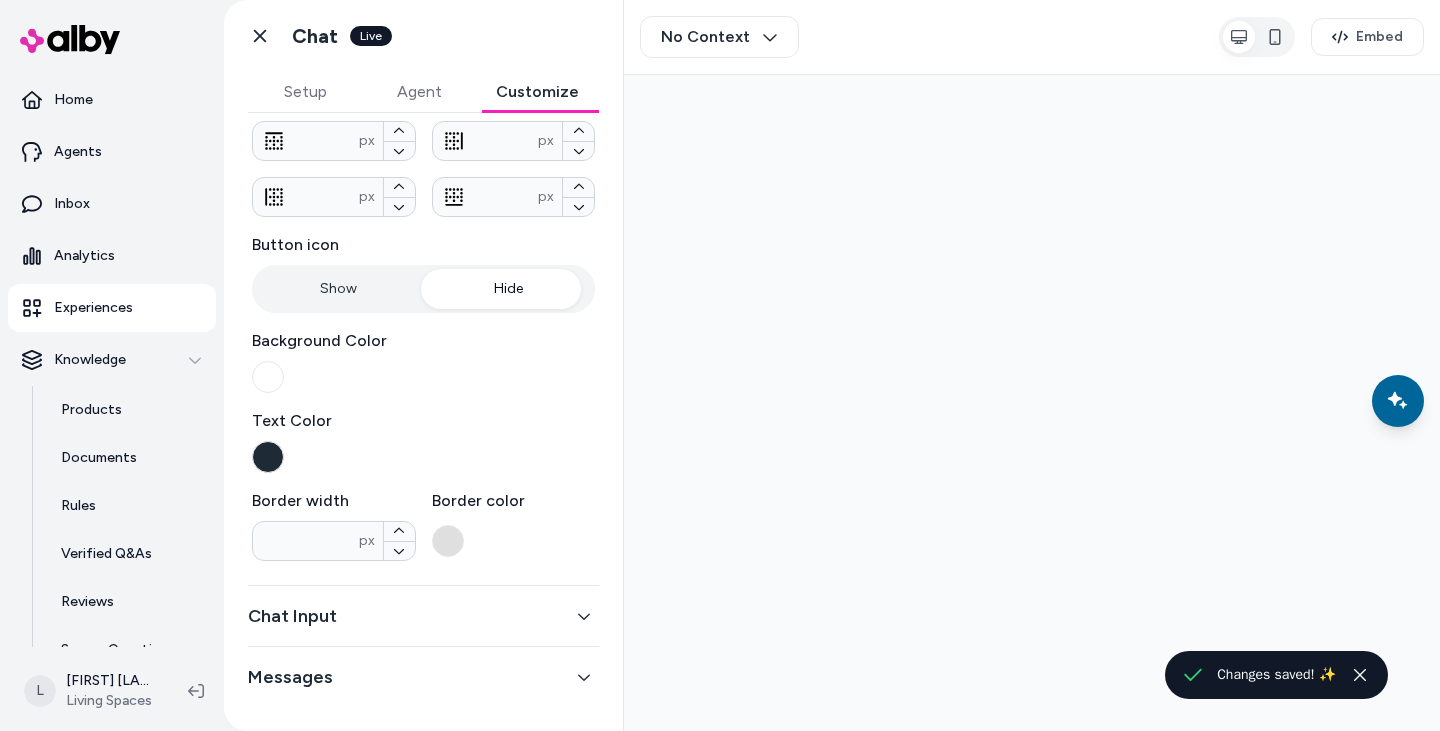 scroll, scrollTop: 323, scrollLeft: 0, axis: vertical 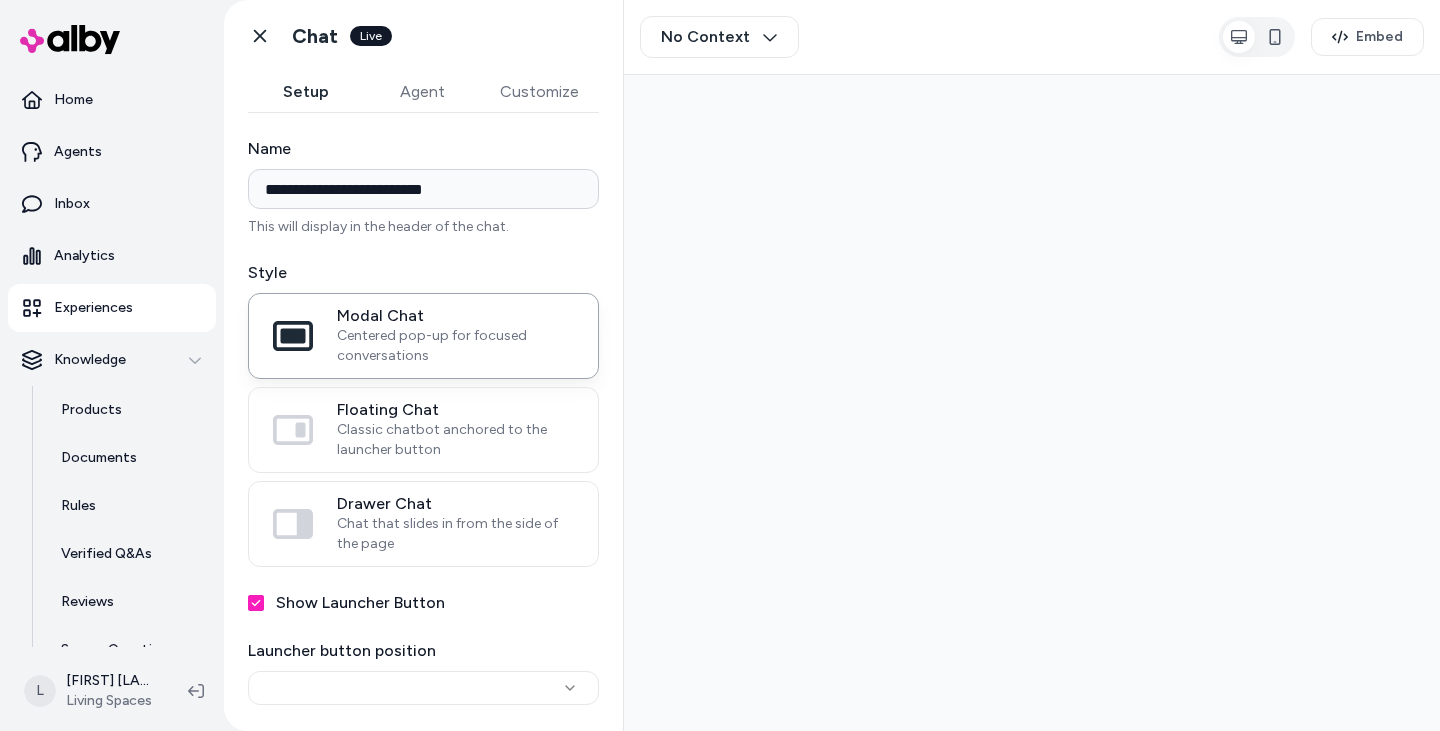 type on "**********" 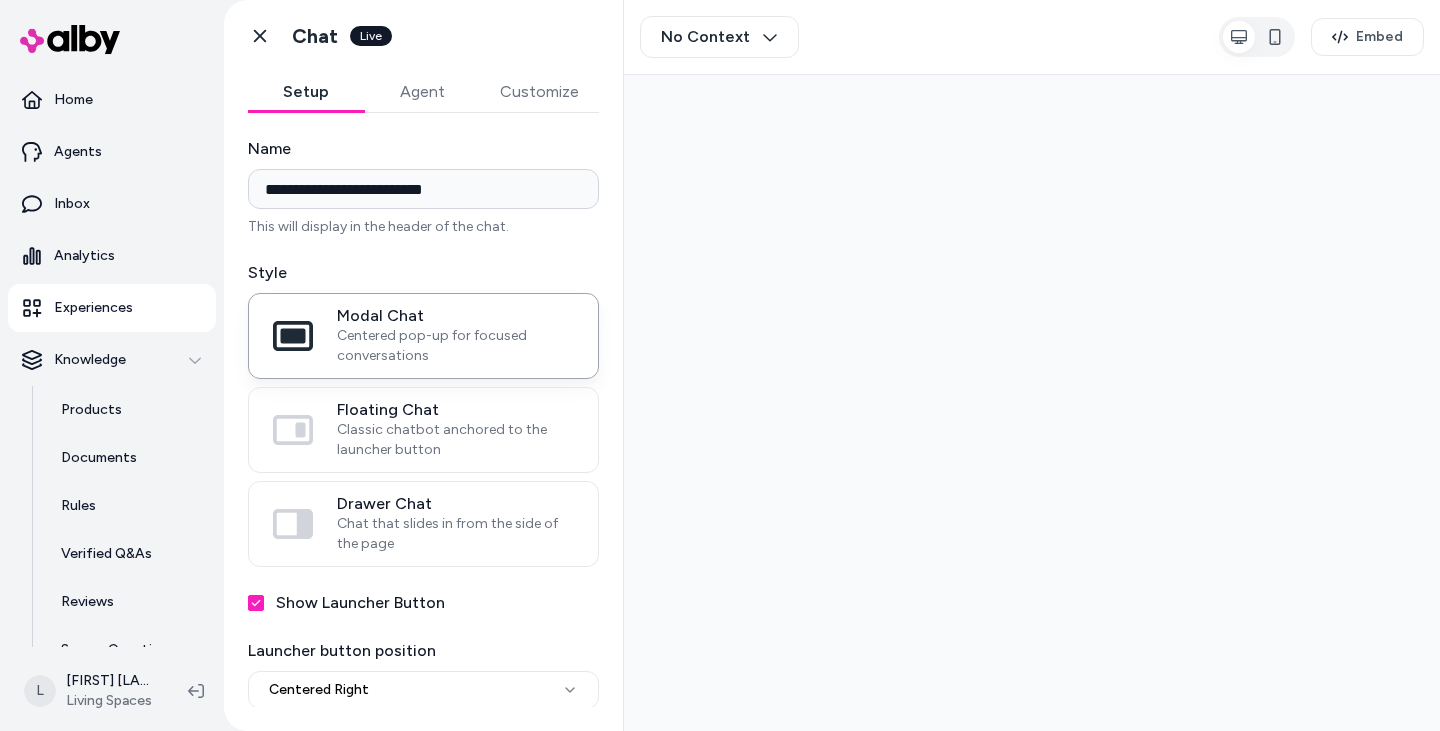 scroll, scrollTop: 2, scrollLeft: 0, axis: vertical 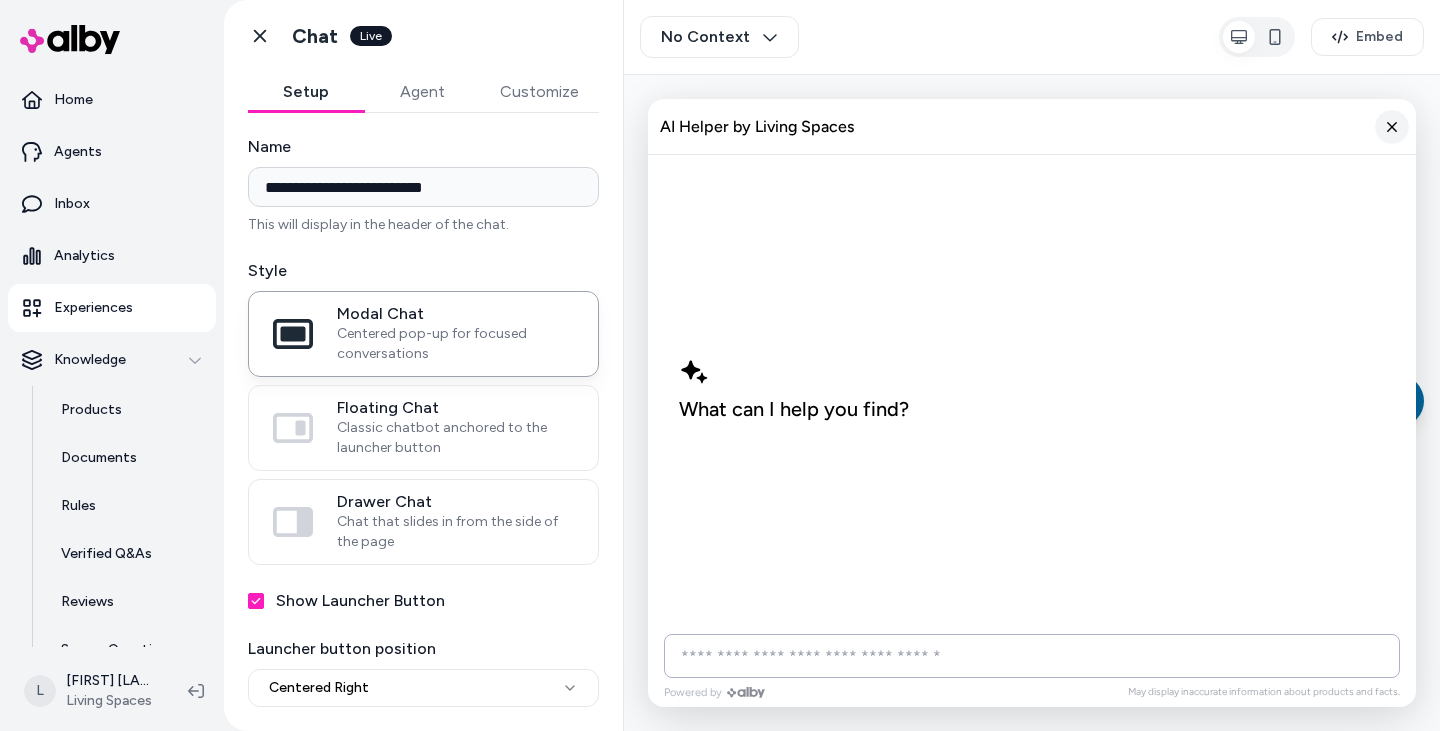 click 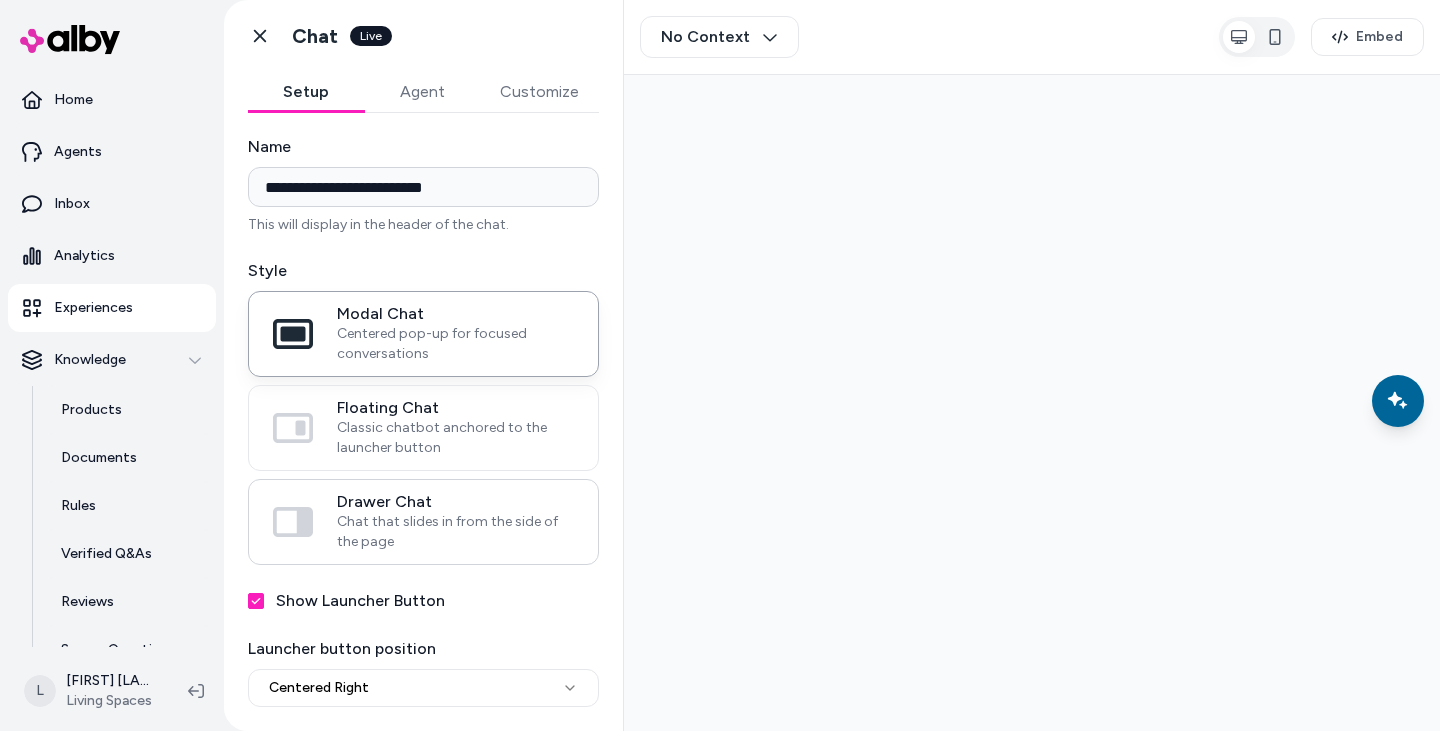 scroll, scrollTop: 0, scrollLeft: 0, axis: both 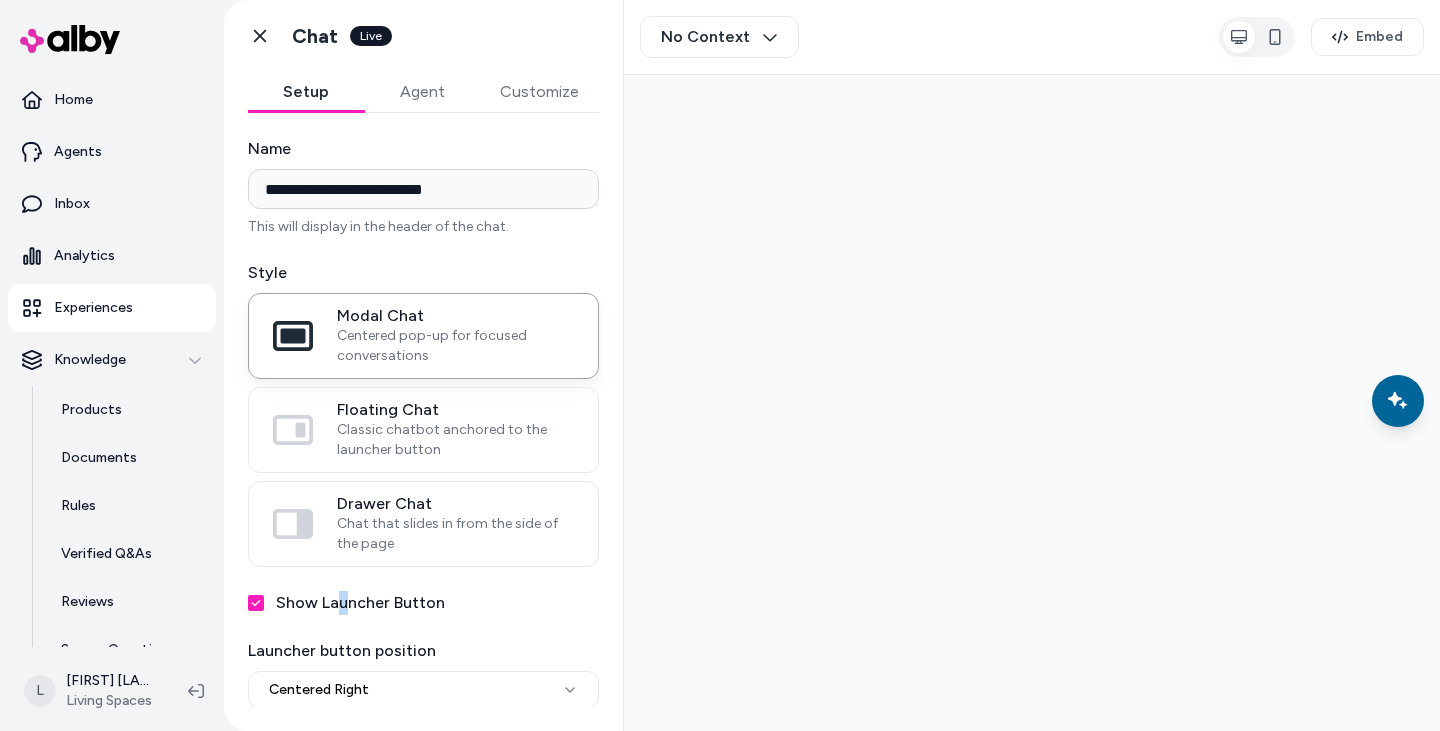 click on "Show Launcher Button" at bounding box center [360, 603] 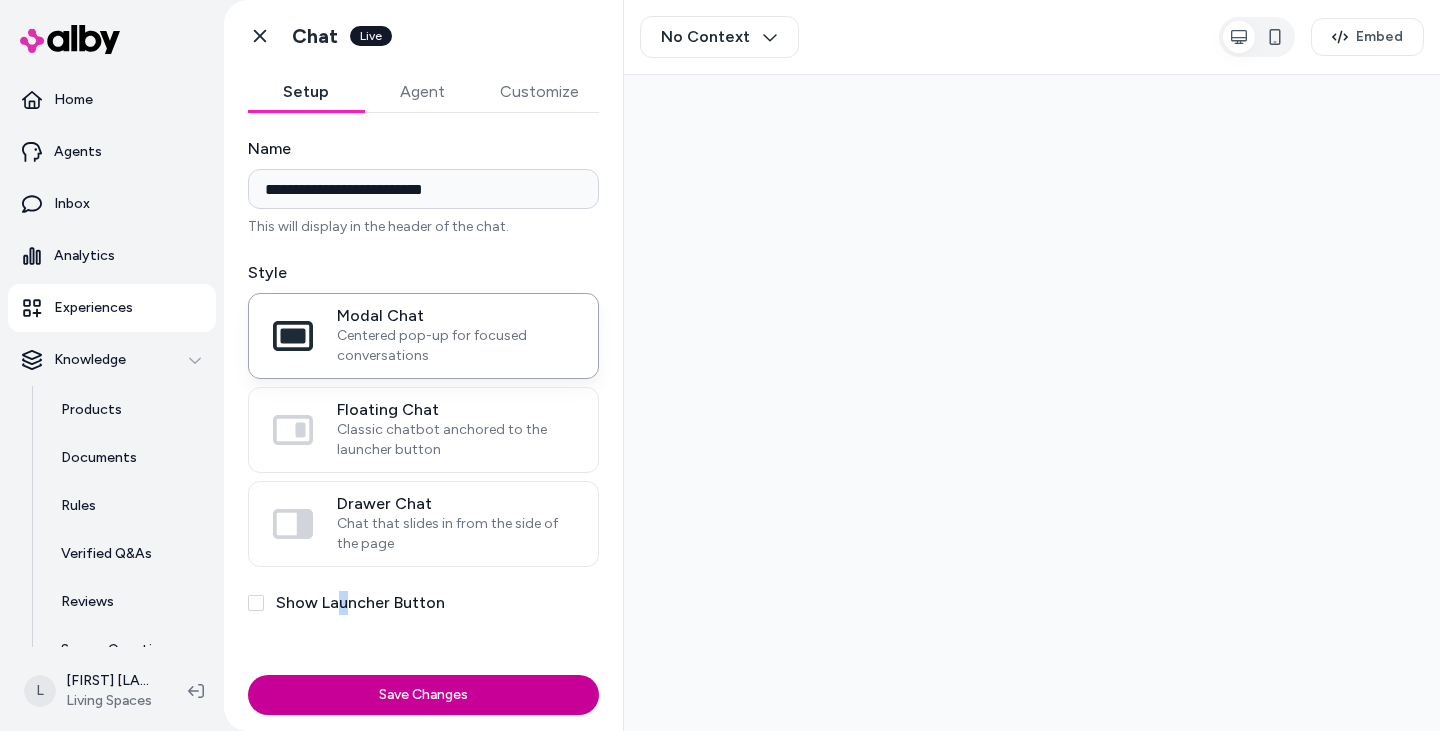 click on "Save Changes" at bounding box center [423, 695] 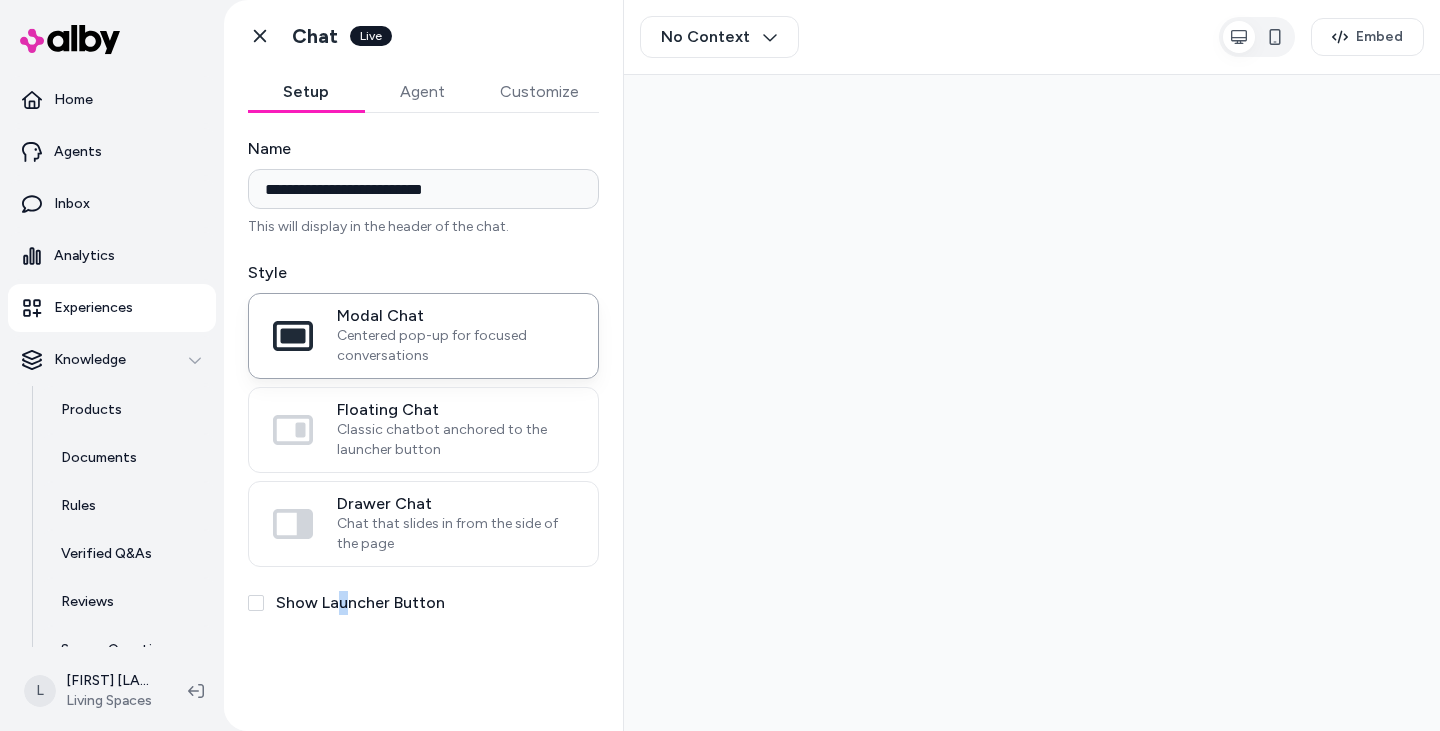 click on "**********" at bounding box center [423, 410] 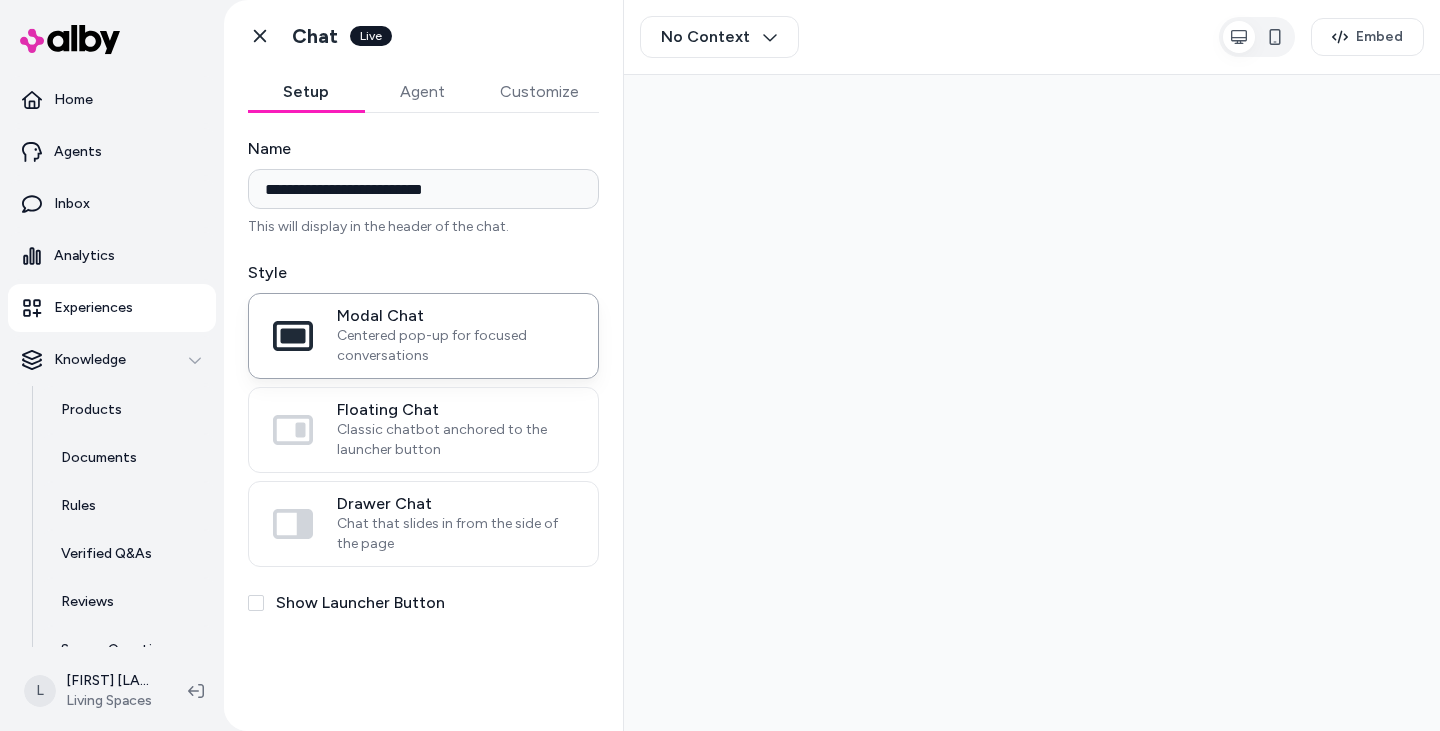 click on "Customize" at bounding box center (539, 92) 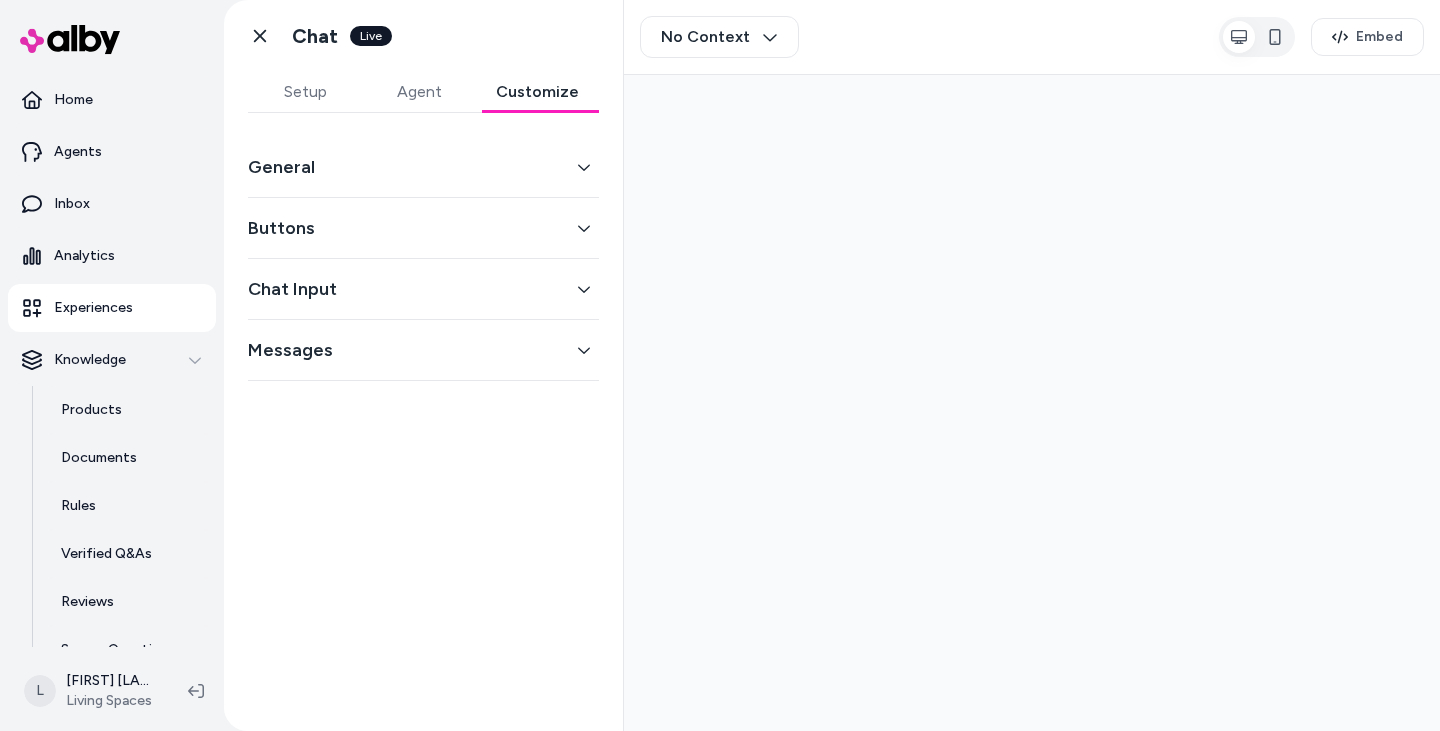 click on "Buttons" at bounding box center [423, 228] 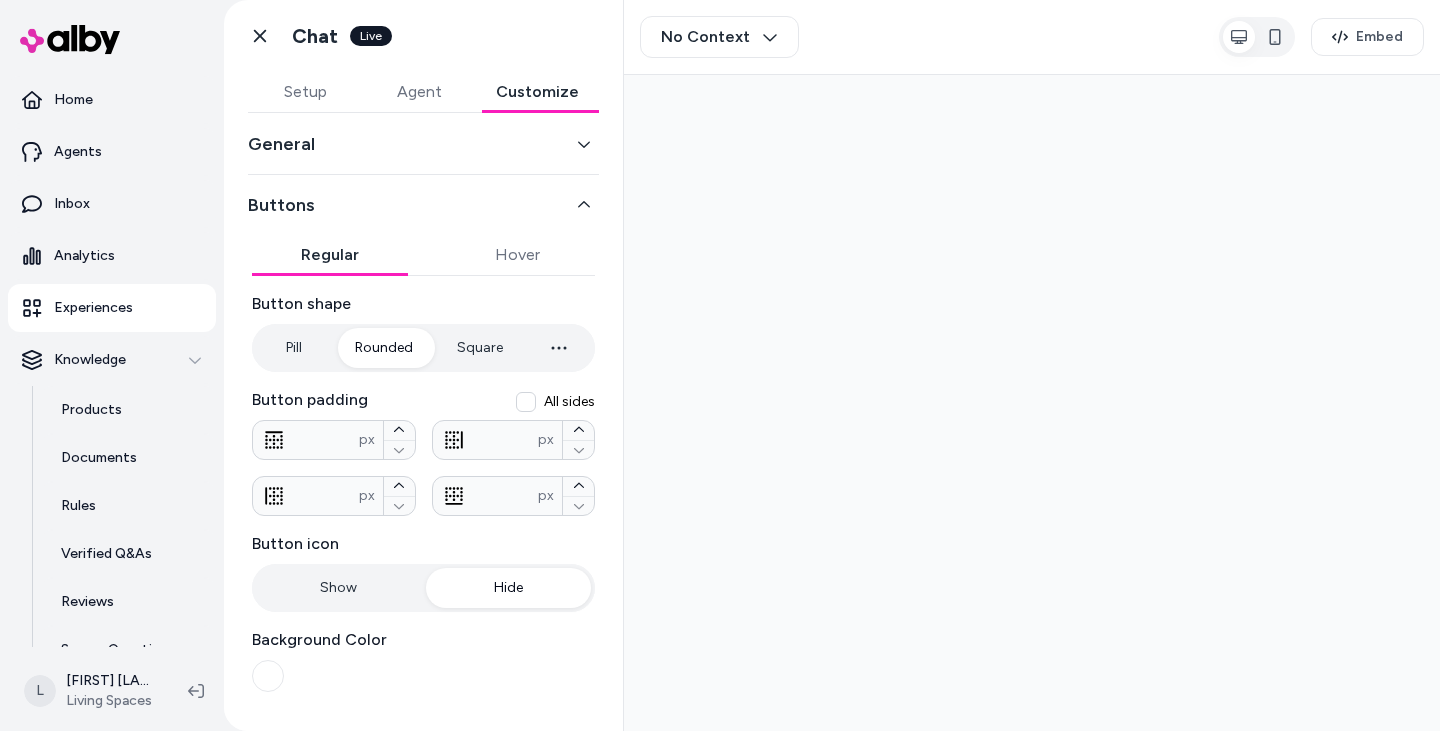scroll, scrollTop: 0, scrollLeft: 0, axis: both 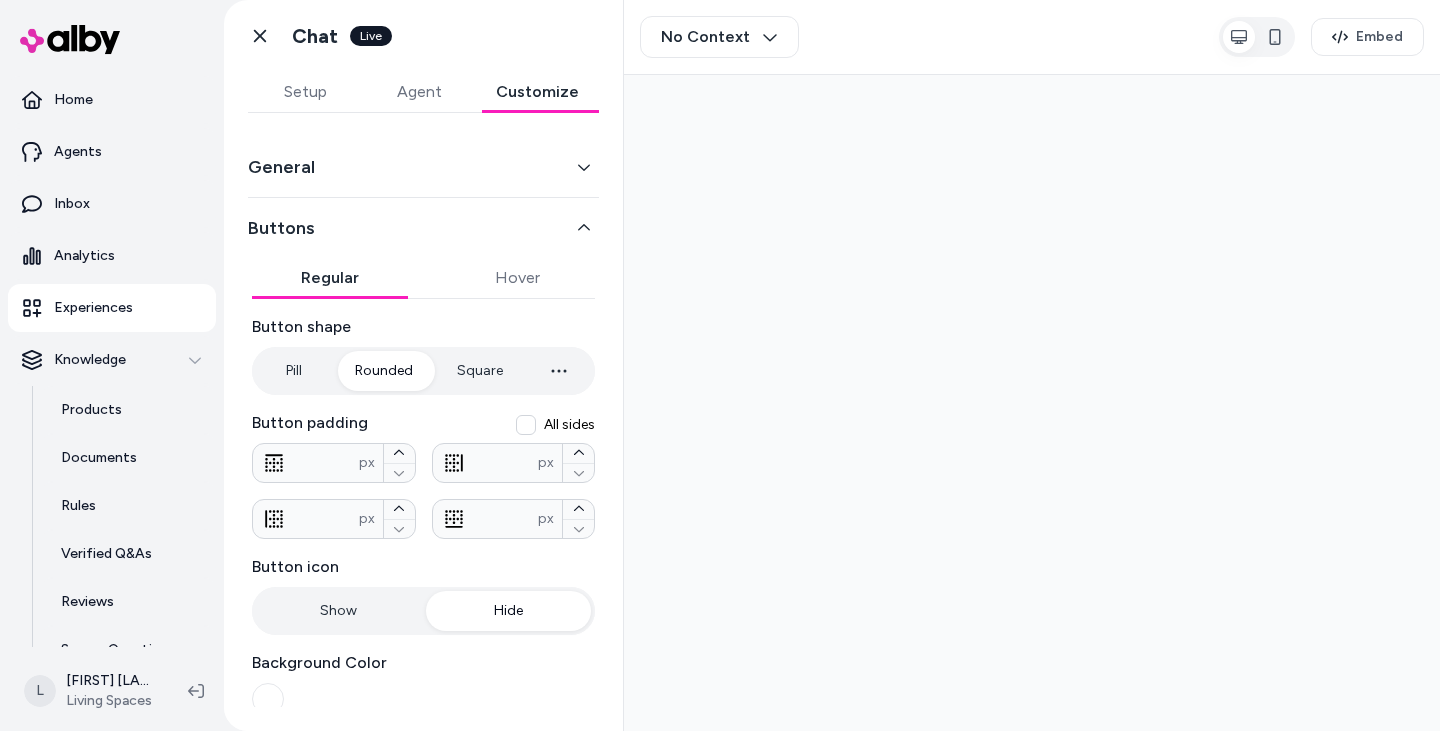 drag, startPoint x: 294, startPoint y: 88, endPoint x: 291, endPoint y: 71, distance: 17.262676 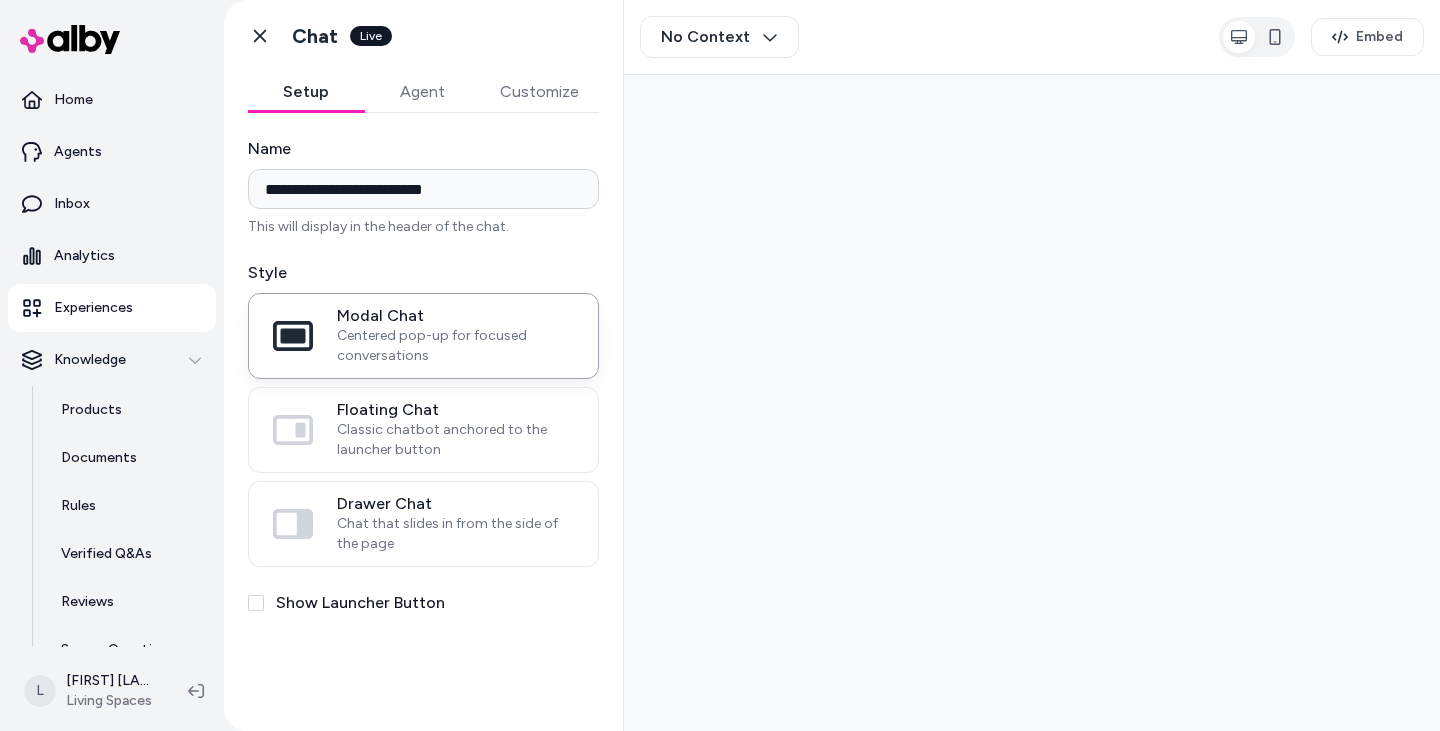 click 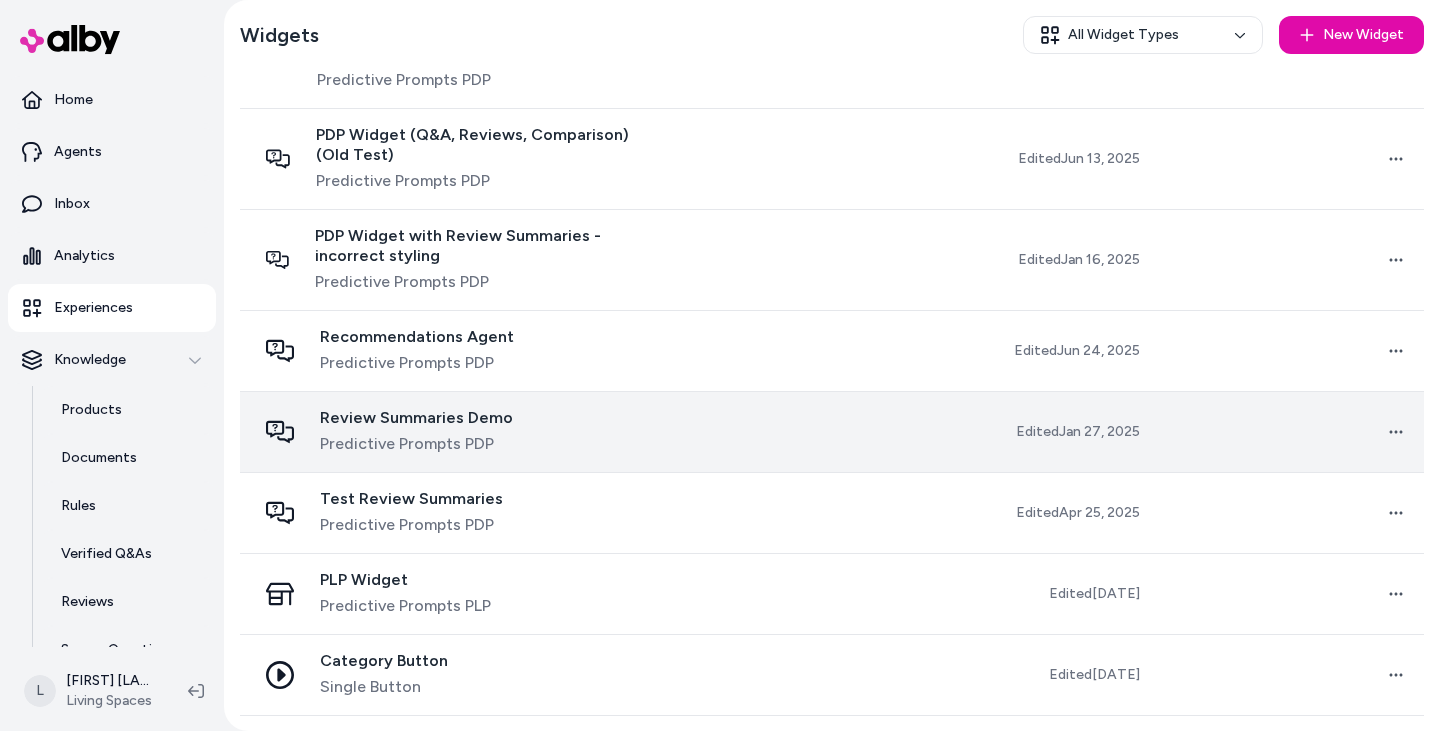 scroll, scrollTop: 767, scrollLeft: 0, axis: vertical 